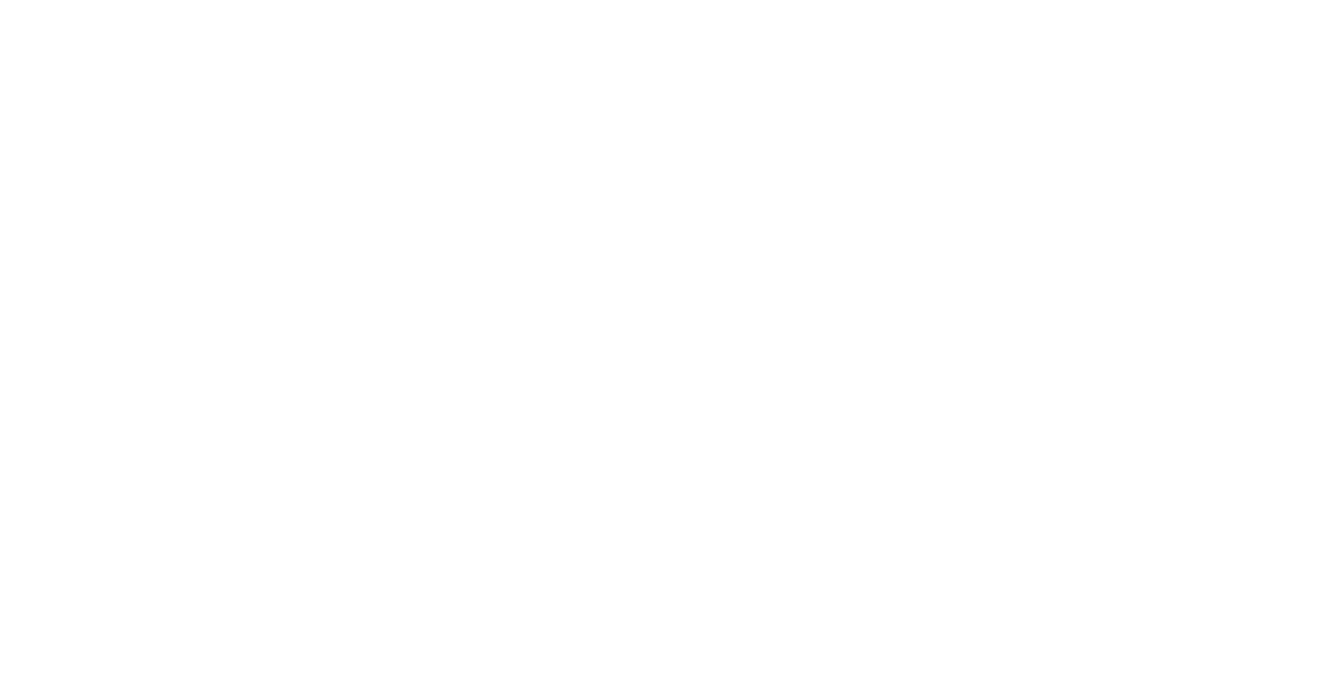 scroll, scrollTop: 0, scrollLeft: 0, axis: both 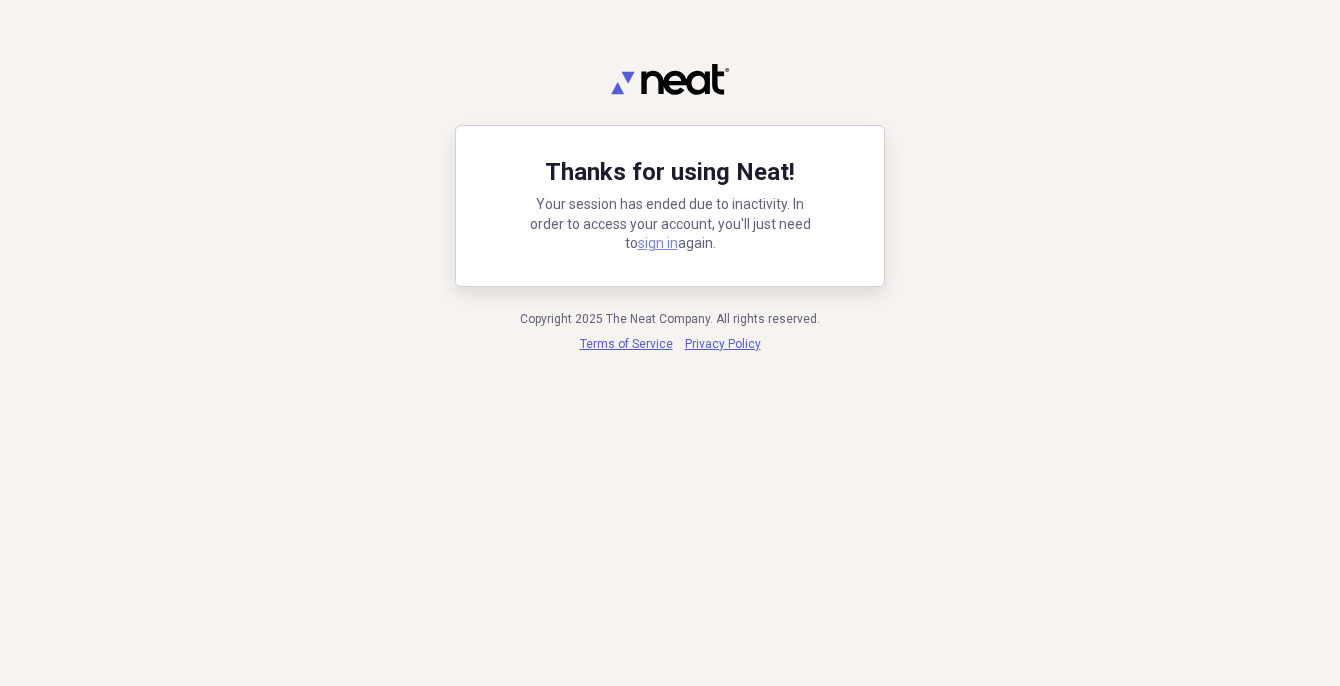 click on "sign in" at bounding box center (658, 243) 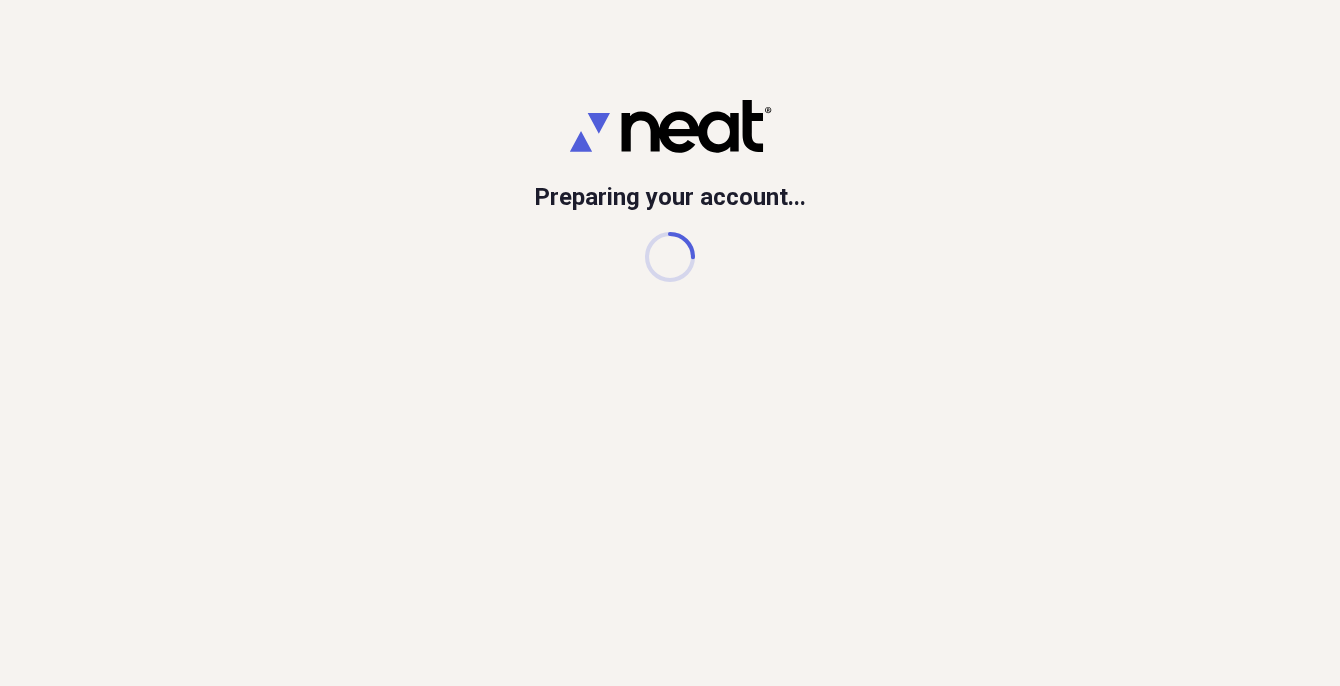 scroll, scrollTop: 0, scrollLeft: 0, axis: both 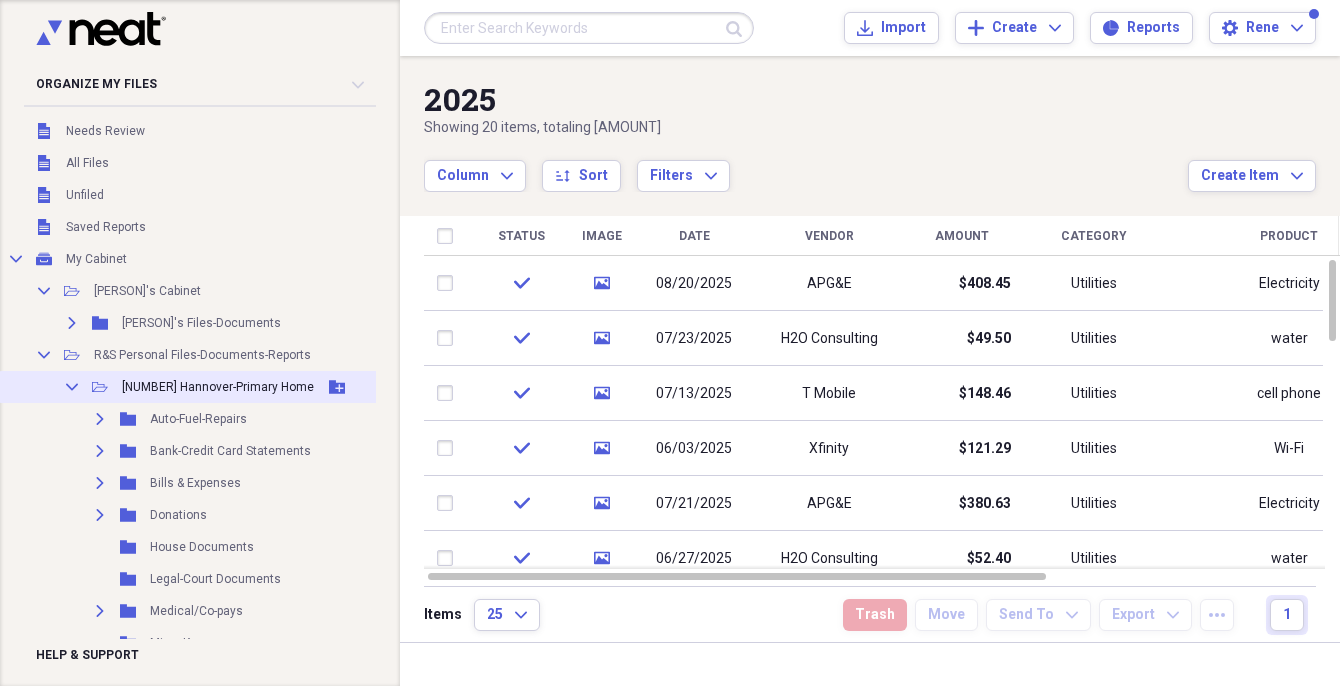 click on "Collapse" 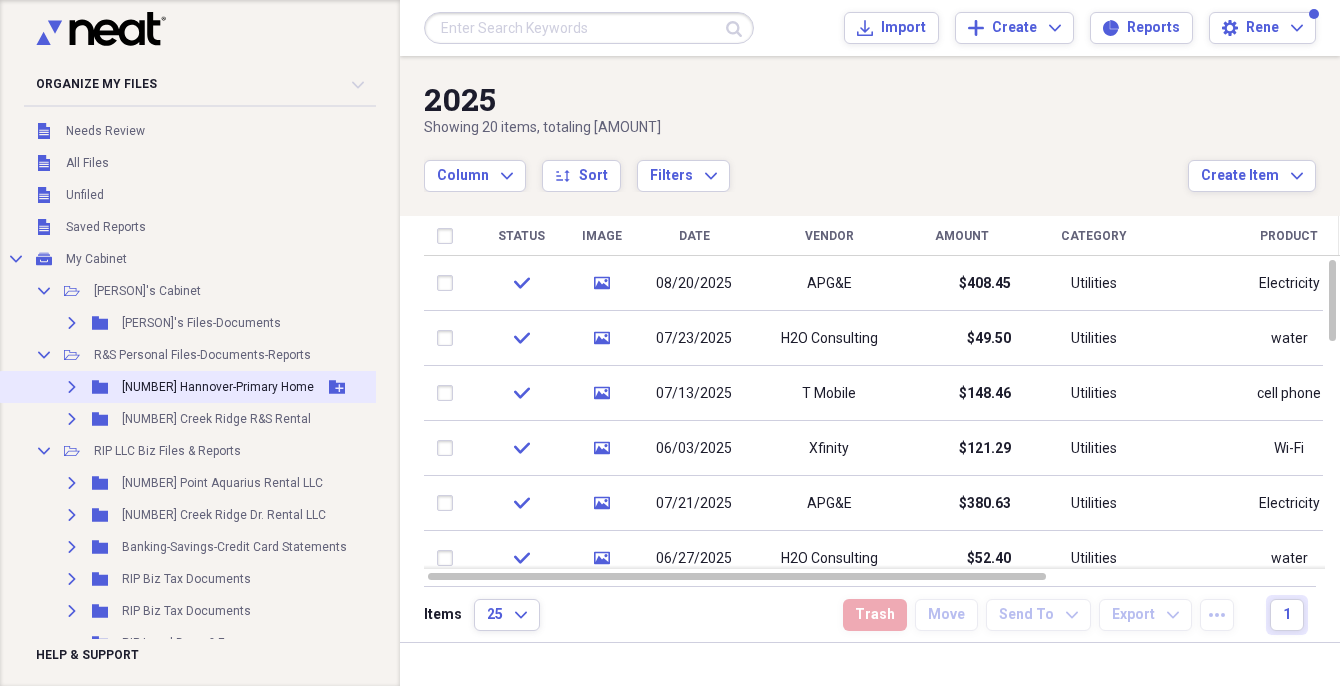 scroll, scrollTop: 96, scrollLeft: 0, axis: vertical 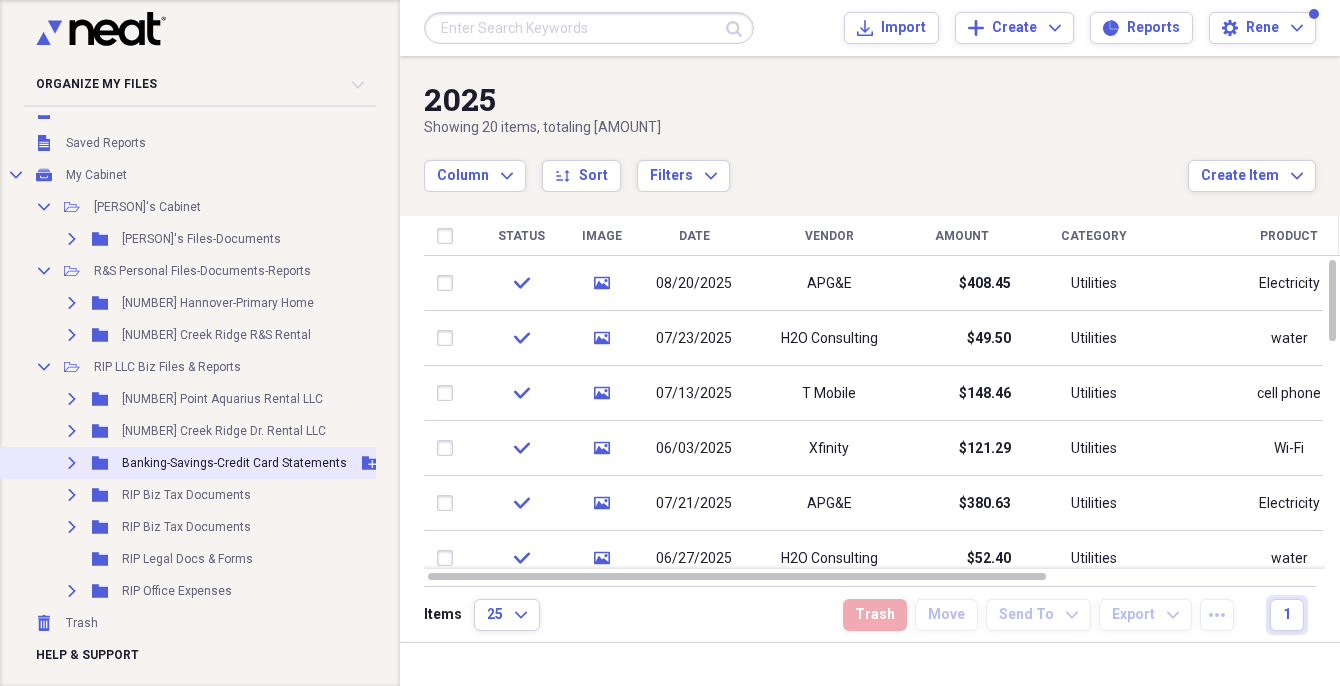 click 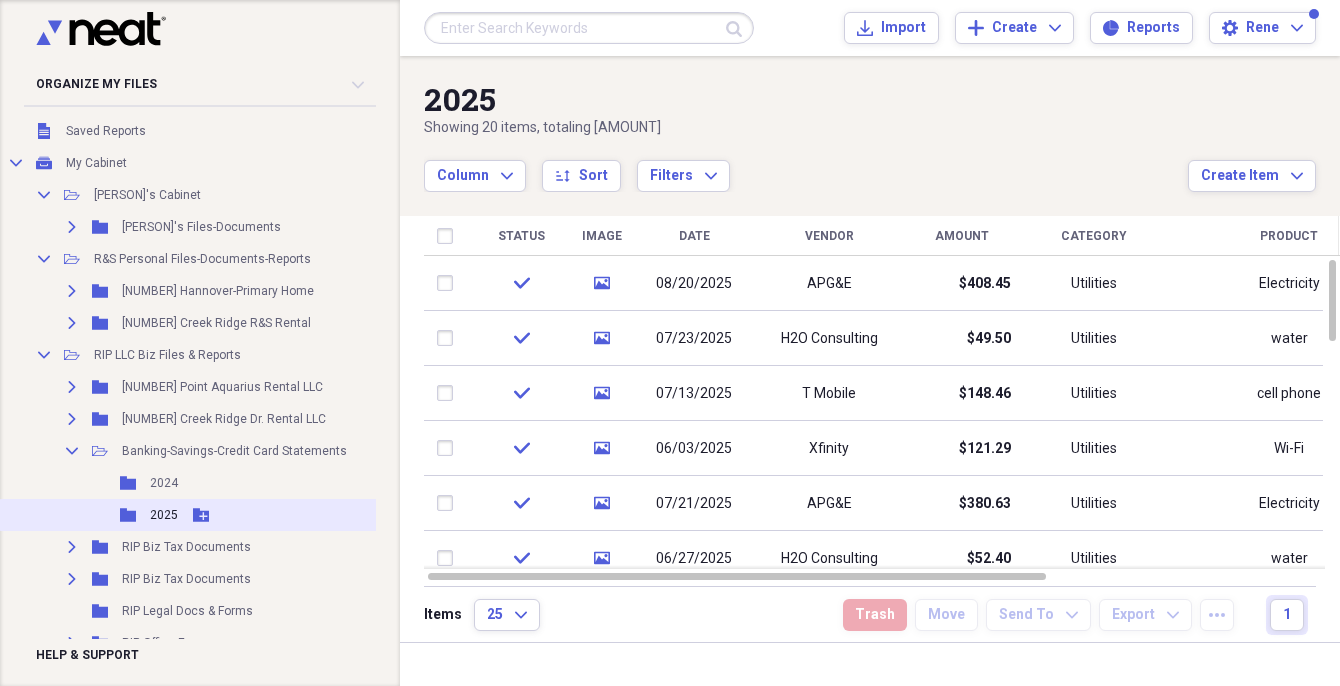 click on "2025" at bounding box center (164, 515) 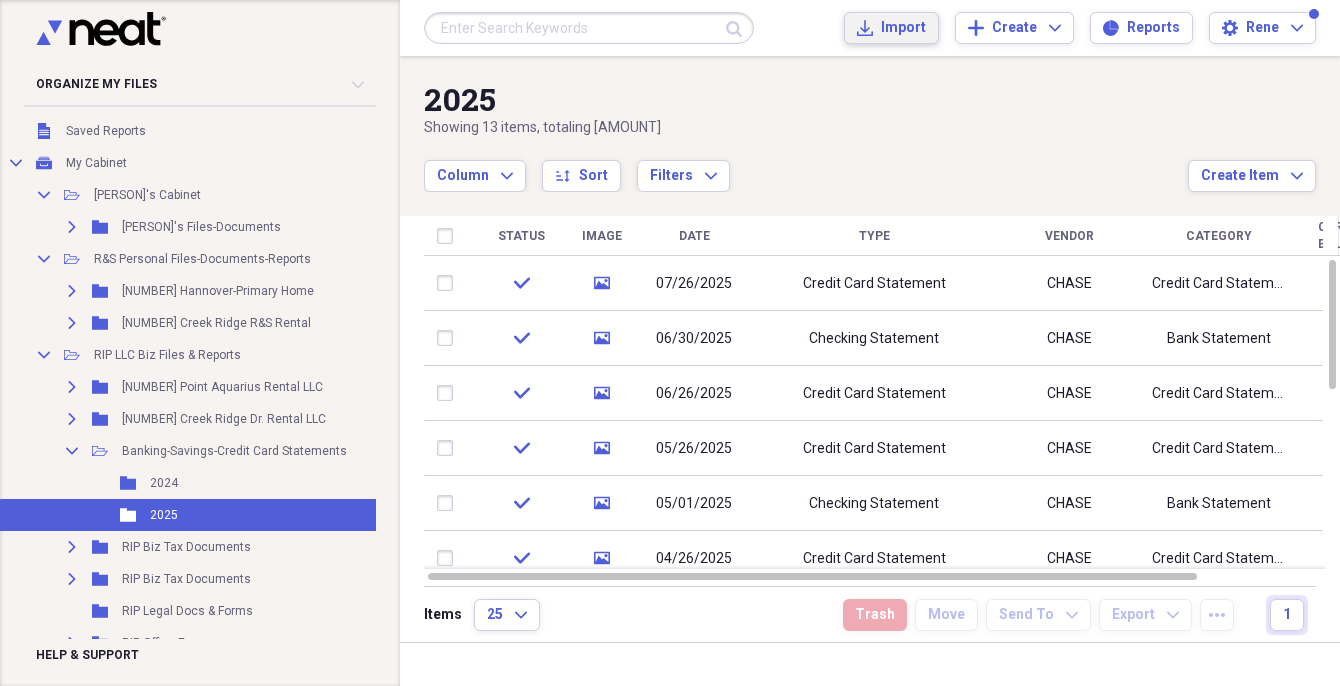 click on "Import" at bounding box center [903, 28] 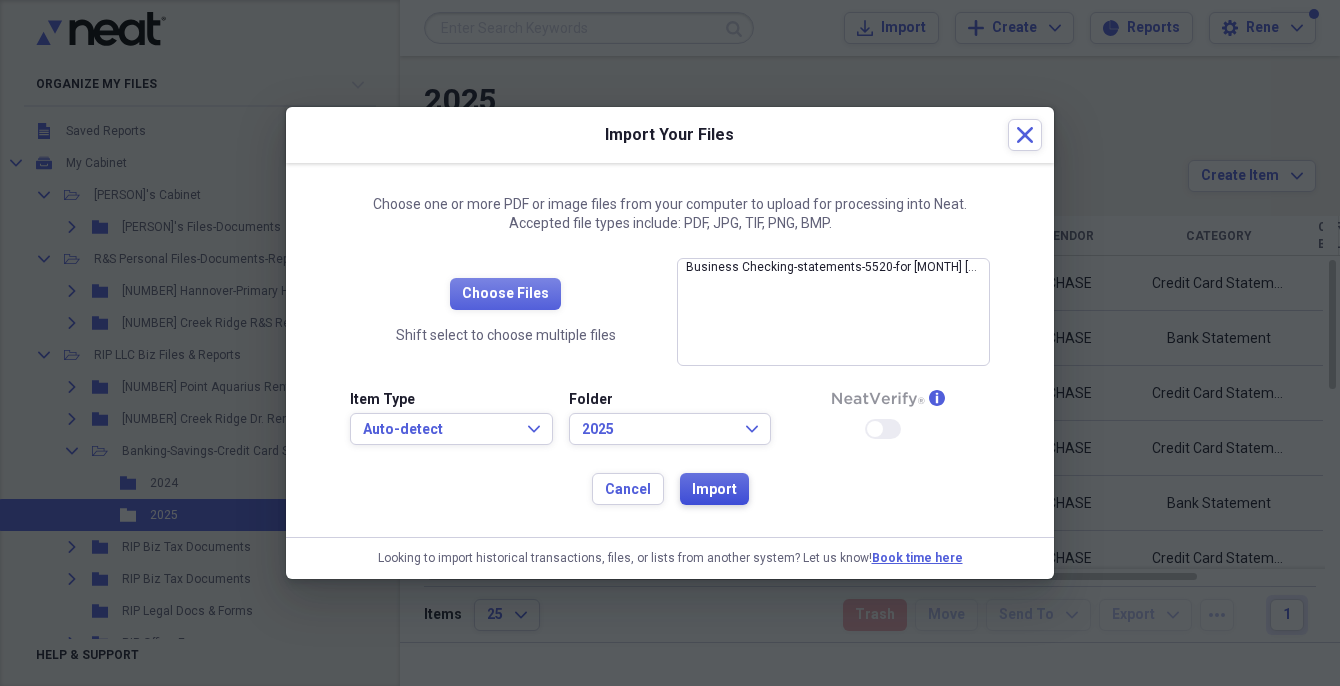 click on "Import" at bounding box center [714, 490] 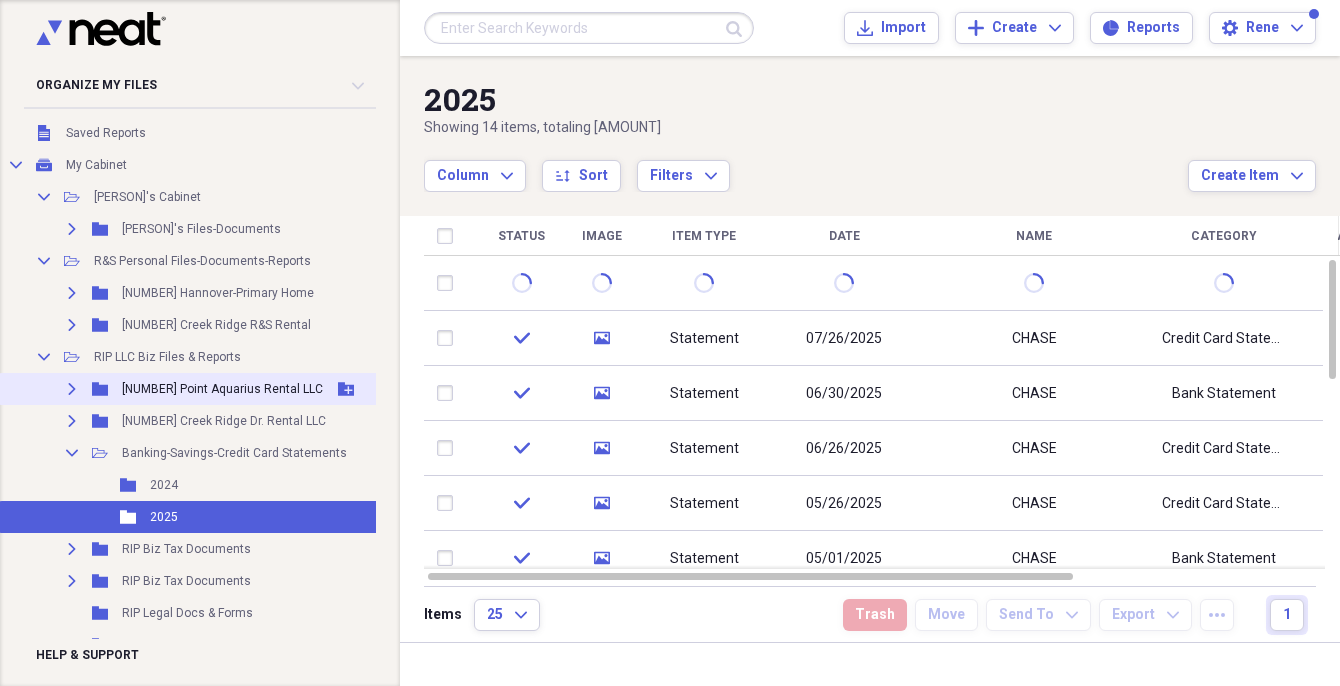 scroll, scrollTop: 163, scrollLeft: 0, axis: vertical 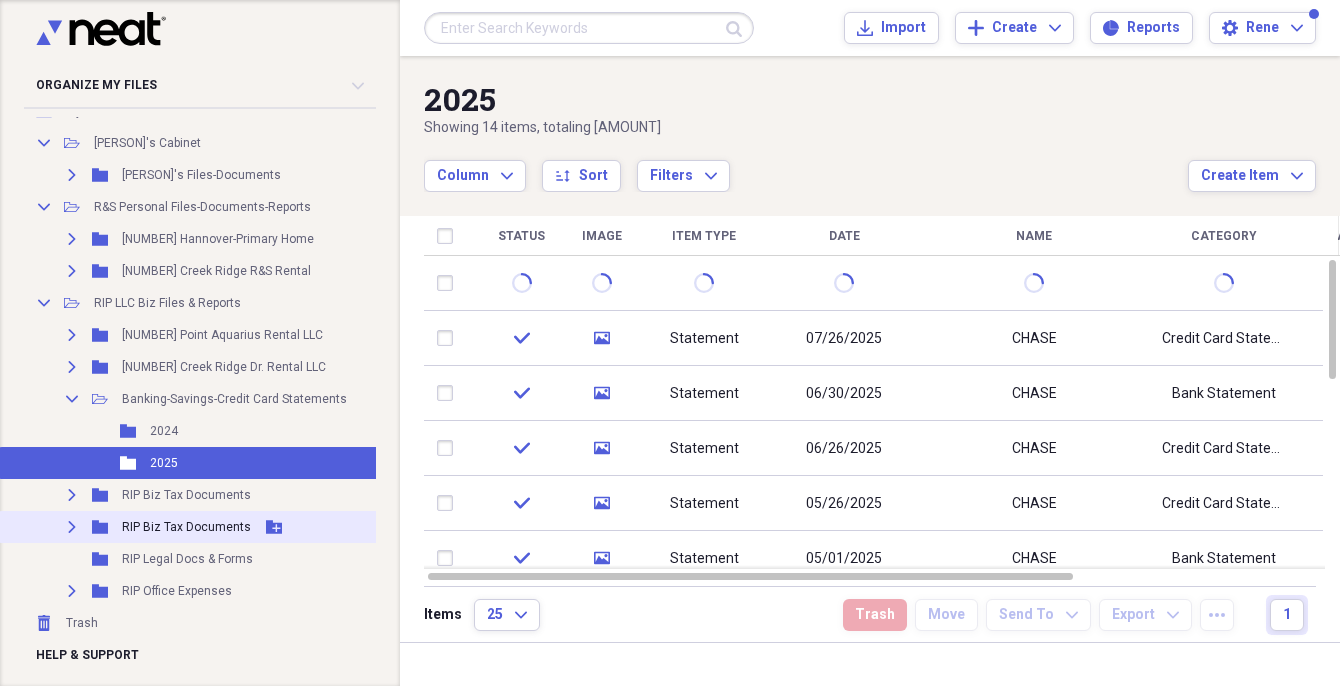 click on "Expand" 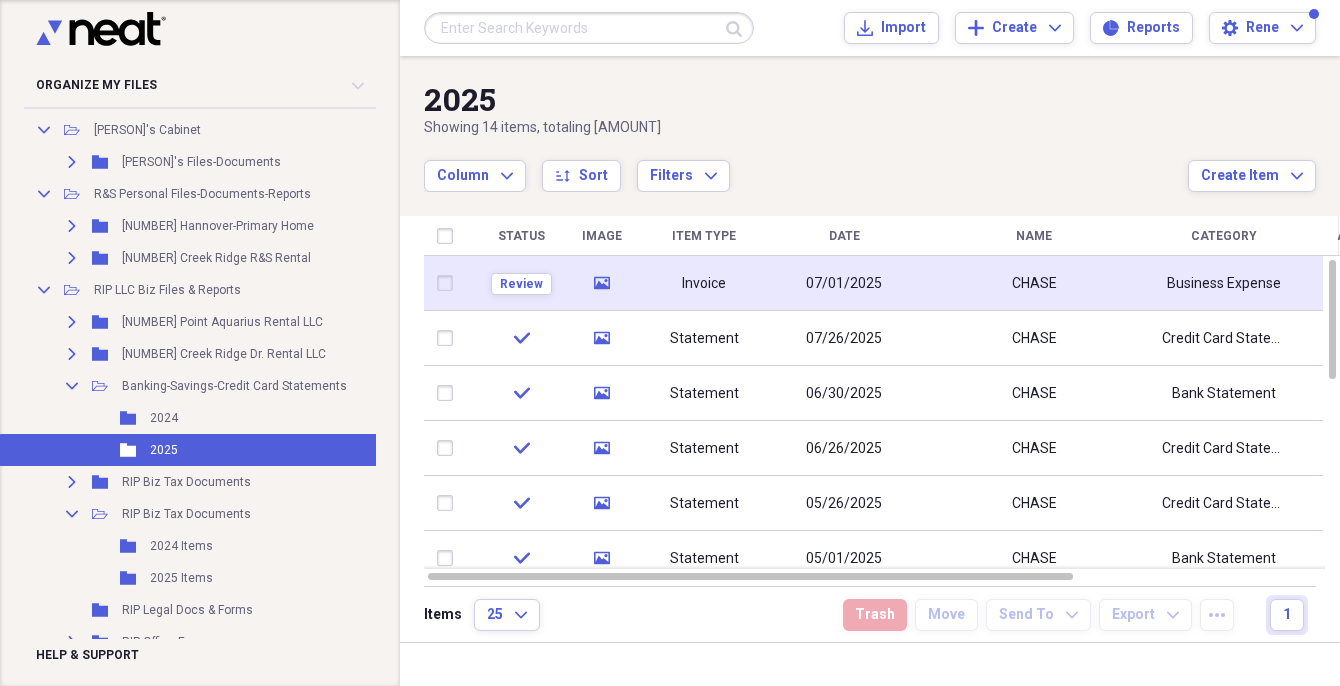 click on "Invoice" at bounding box center (704, 283) 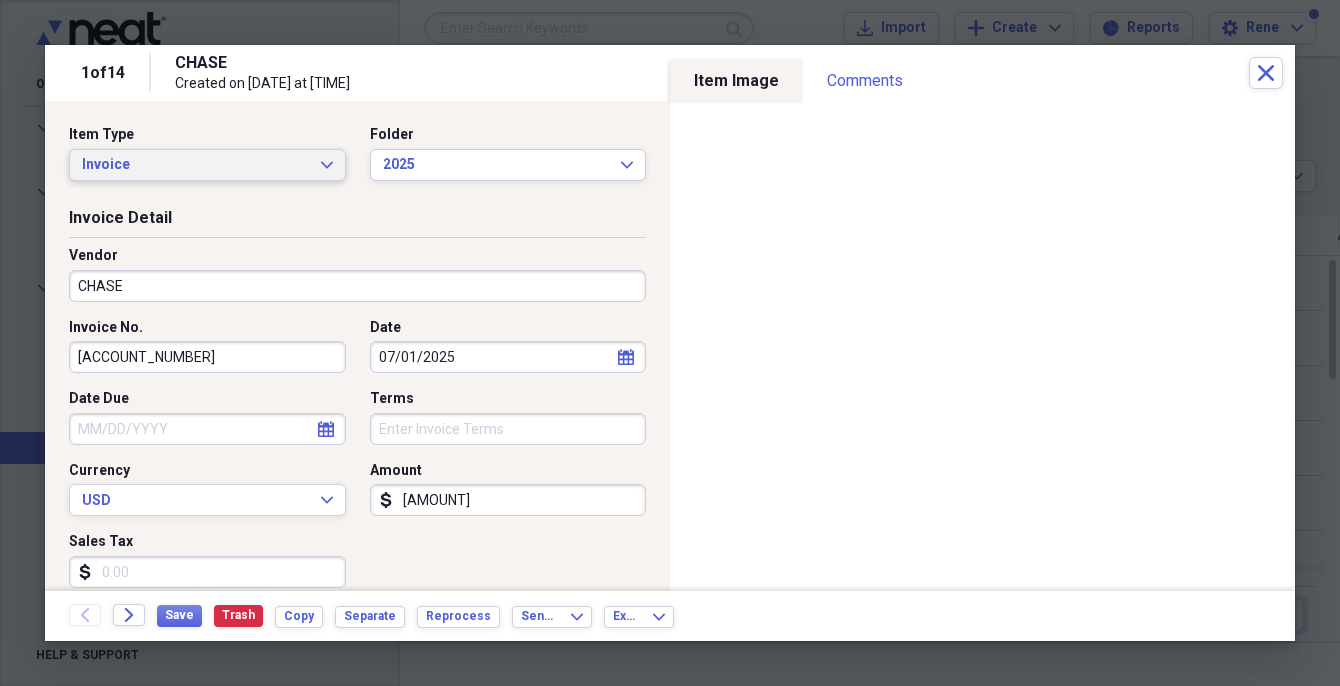 click on "Expand" 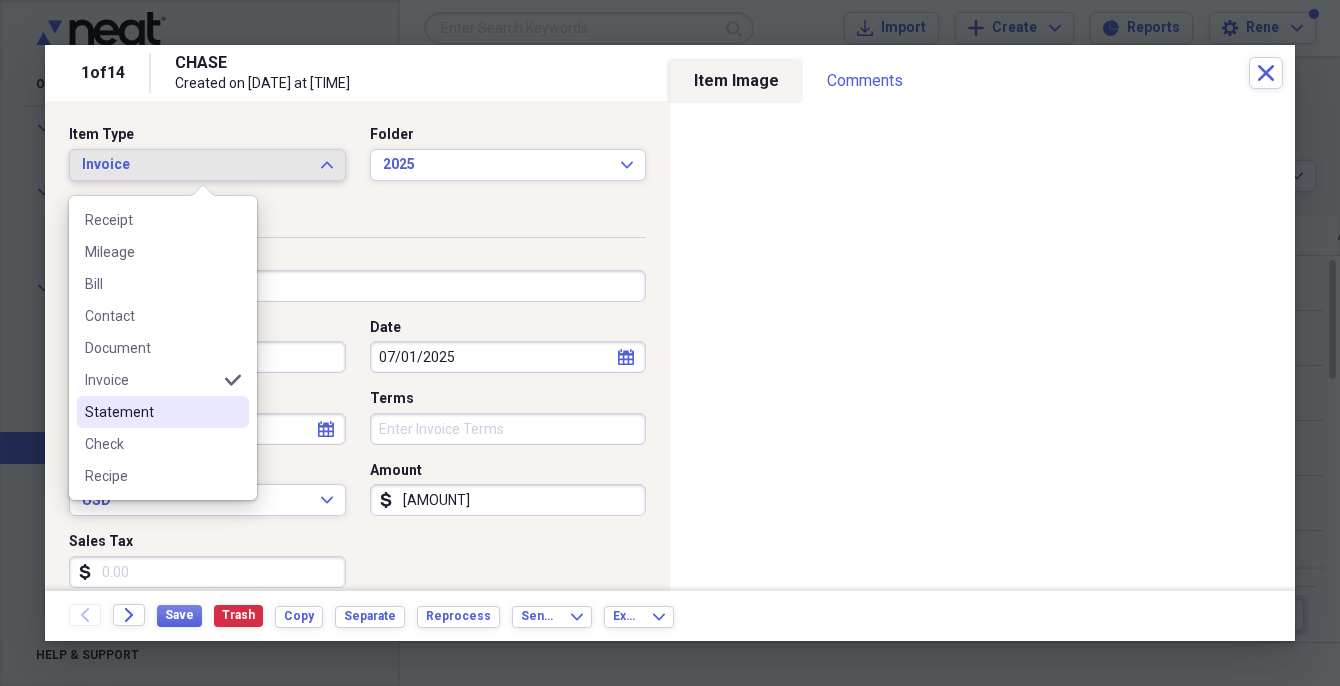 click on "Statement" at bounding box center (151, 412) 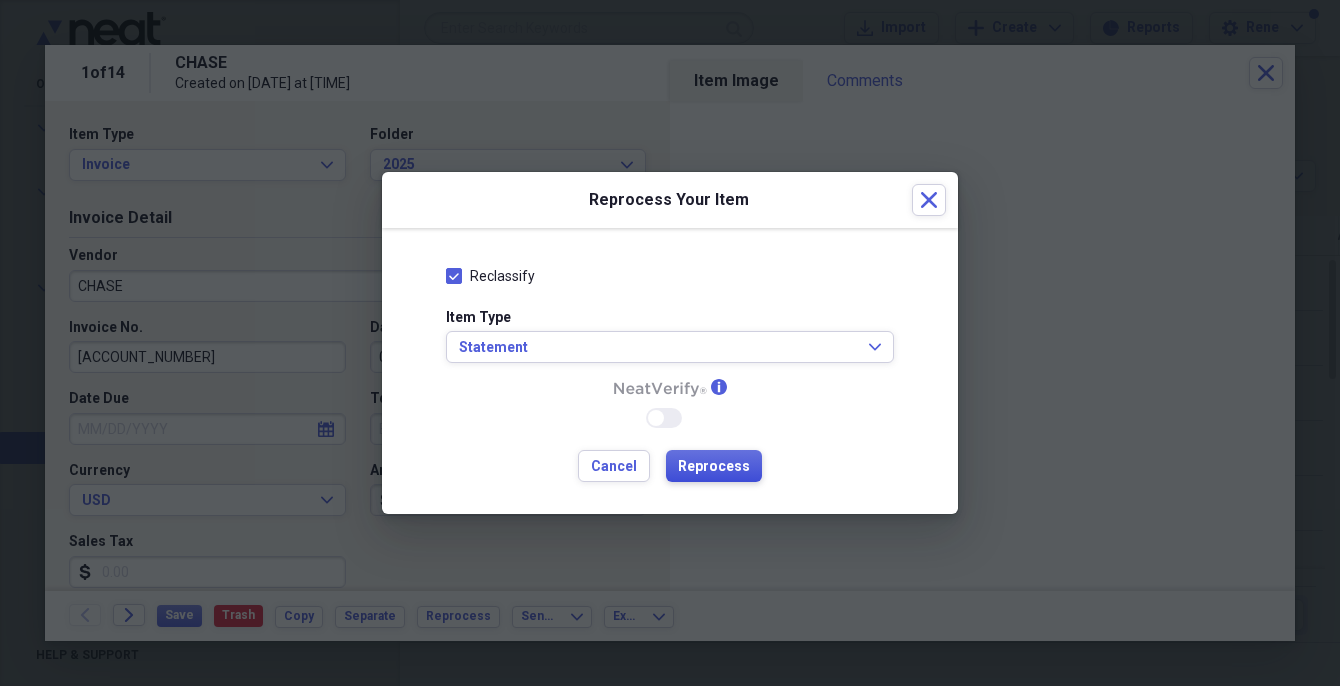 click on "Reprocess" at bounding box center [714, 467] 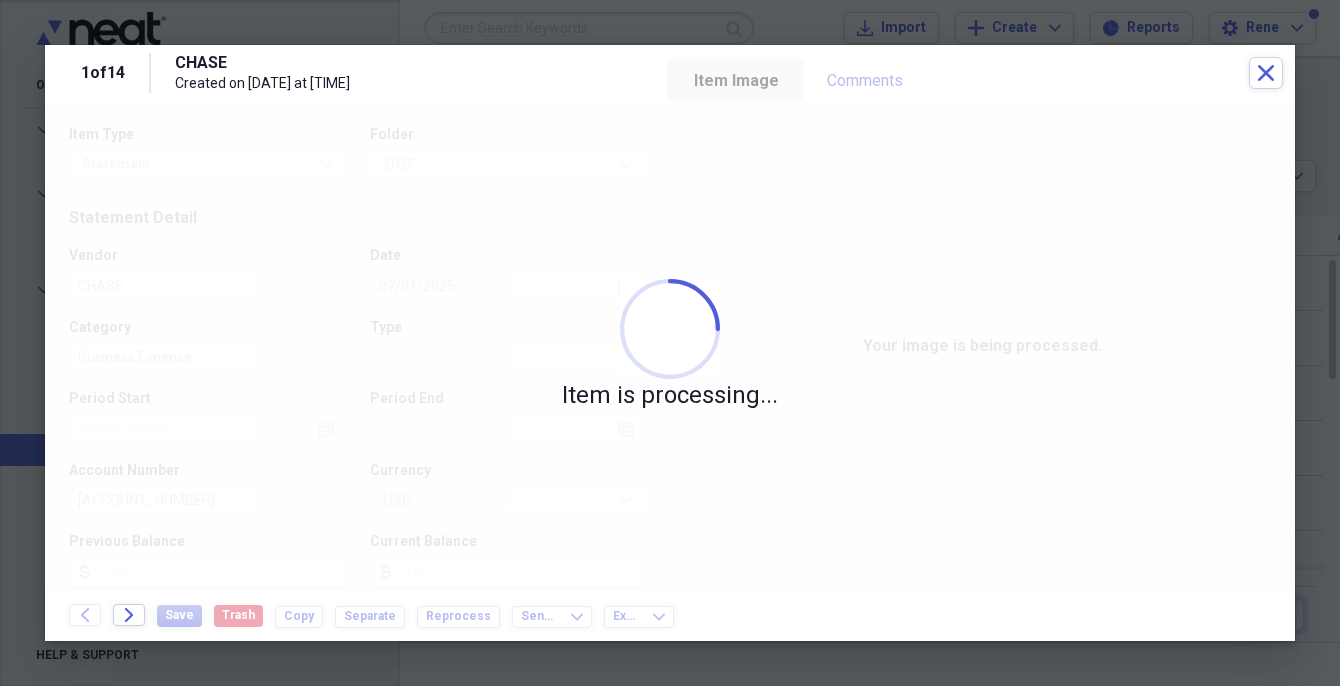 type on "[AMOUNT]" 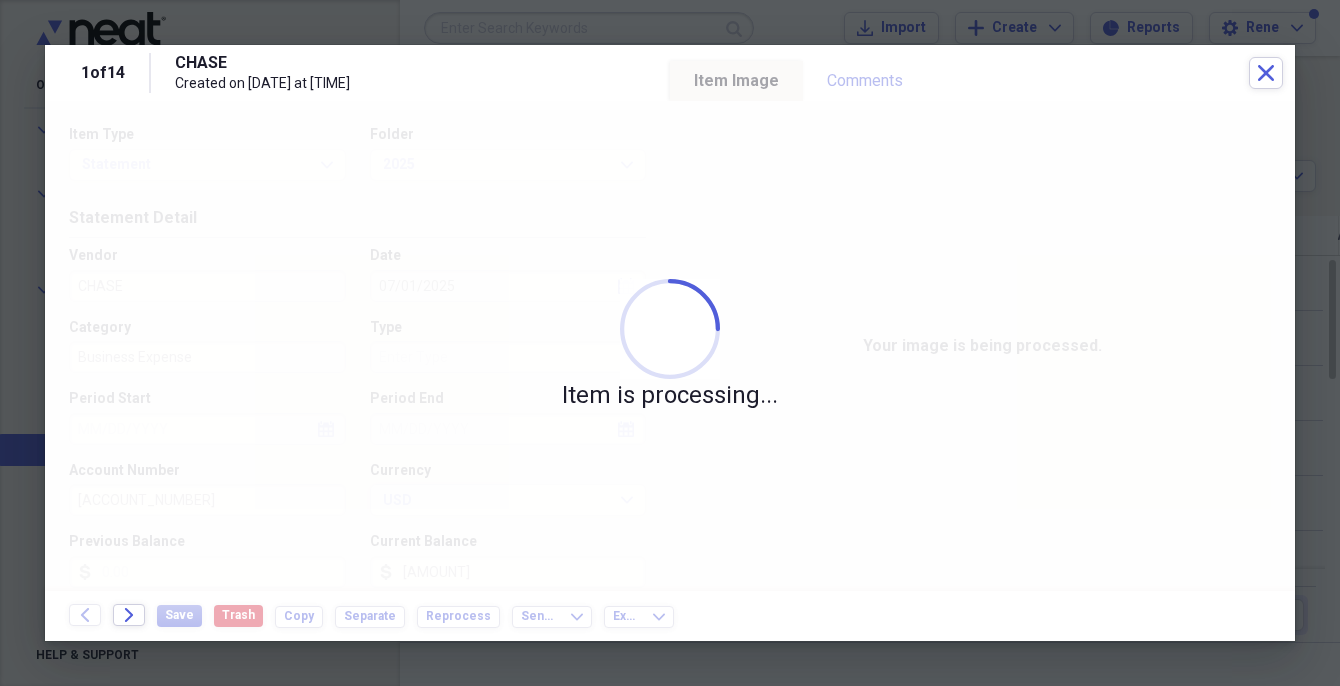 type on "Credit Card Statement" 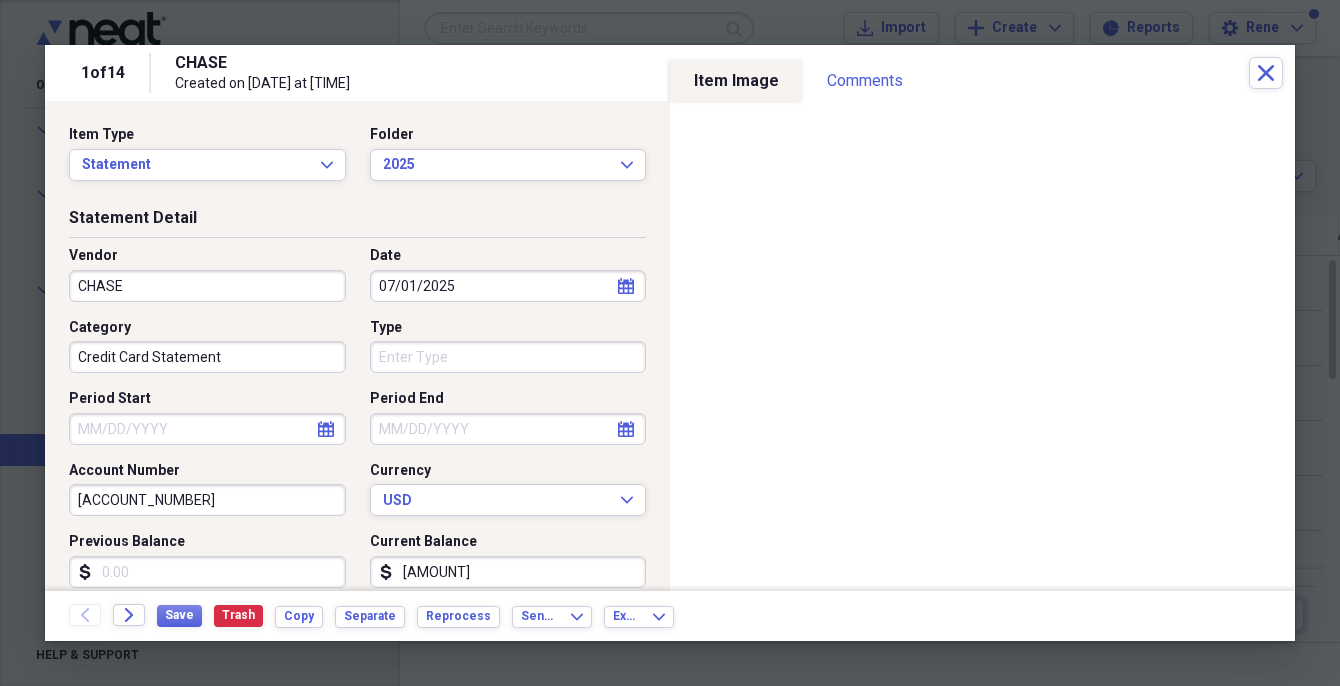 click 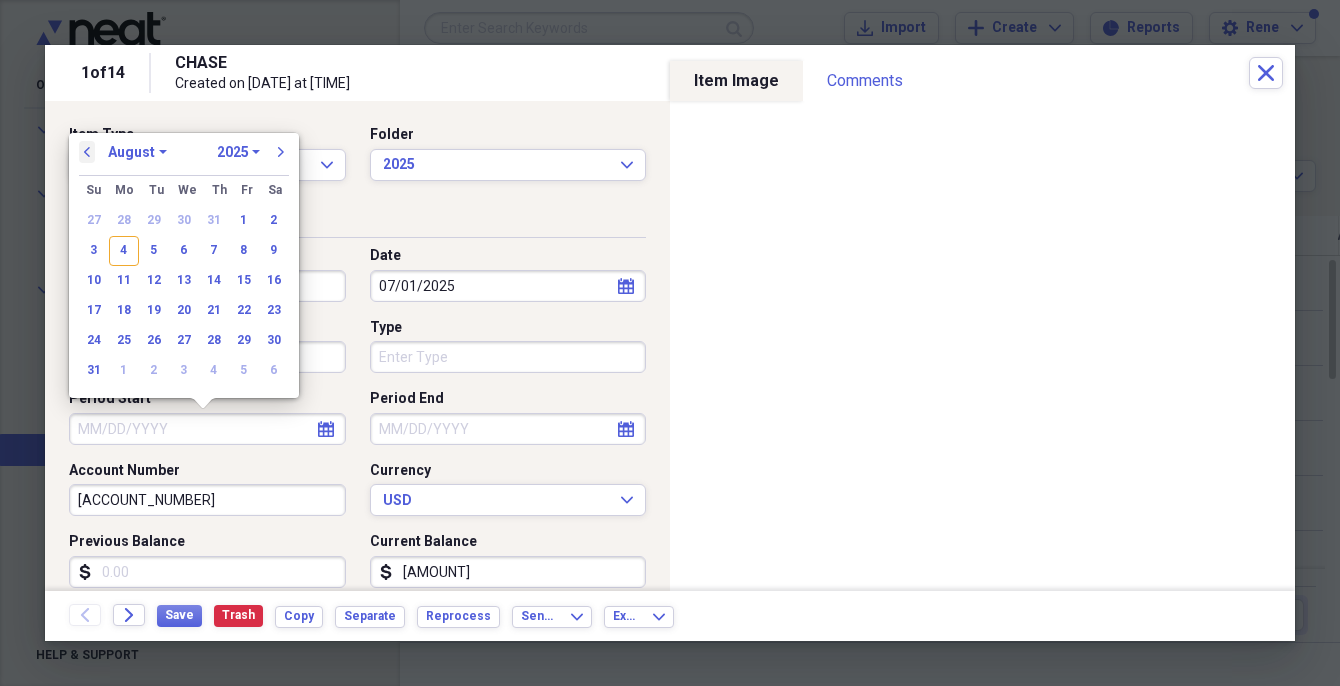 click on "previous" at bounding box center [87, 152] 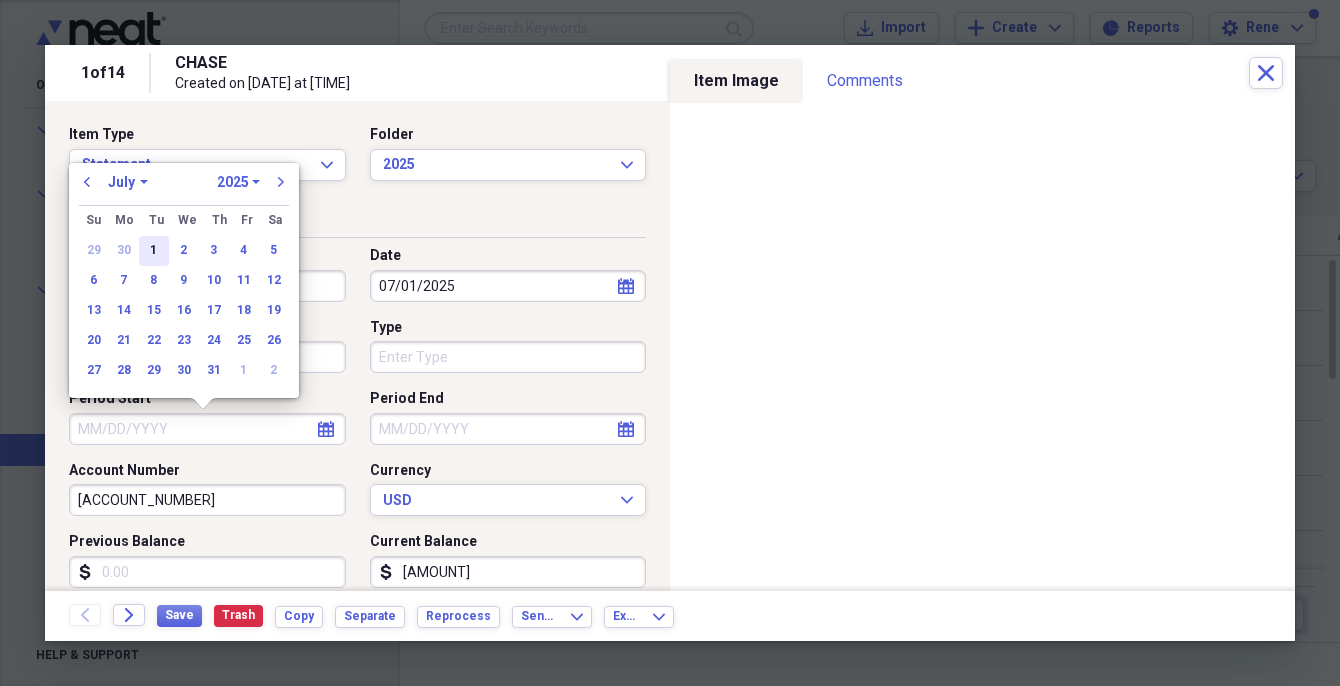 click on "1" at bounding box center [154, 251] 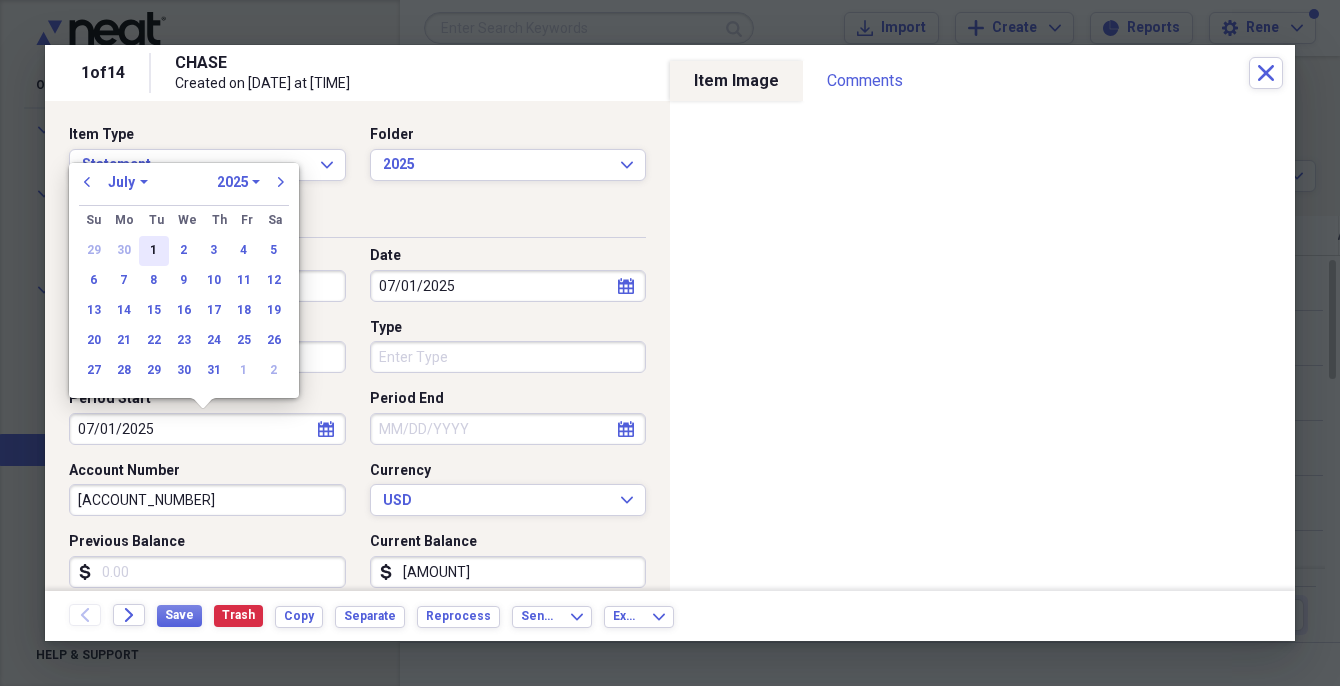 type on "07/01/2025" 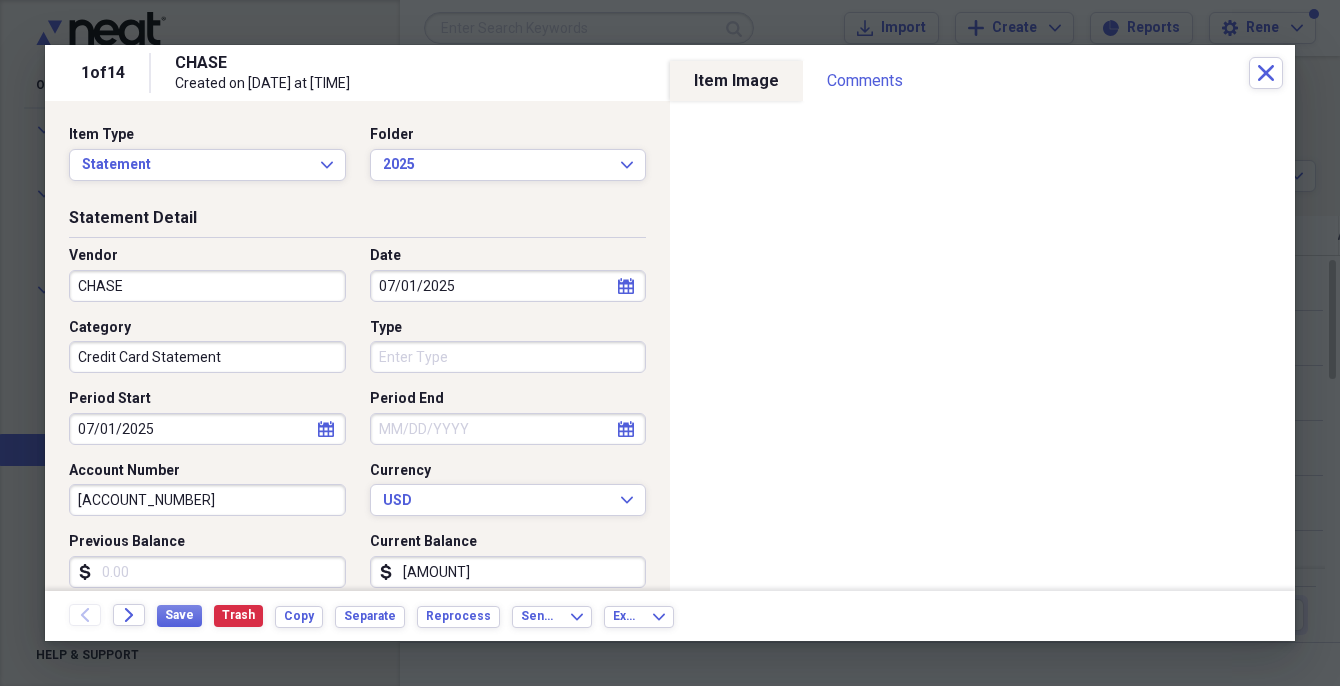 click on "calendar" 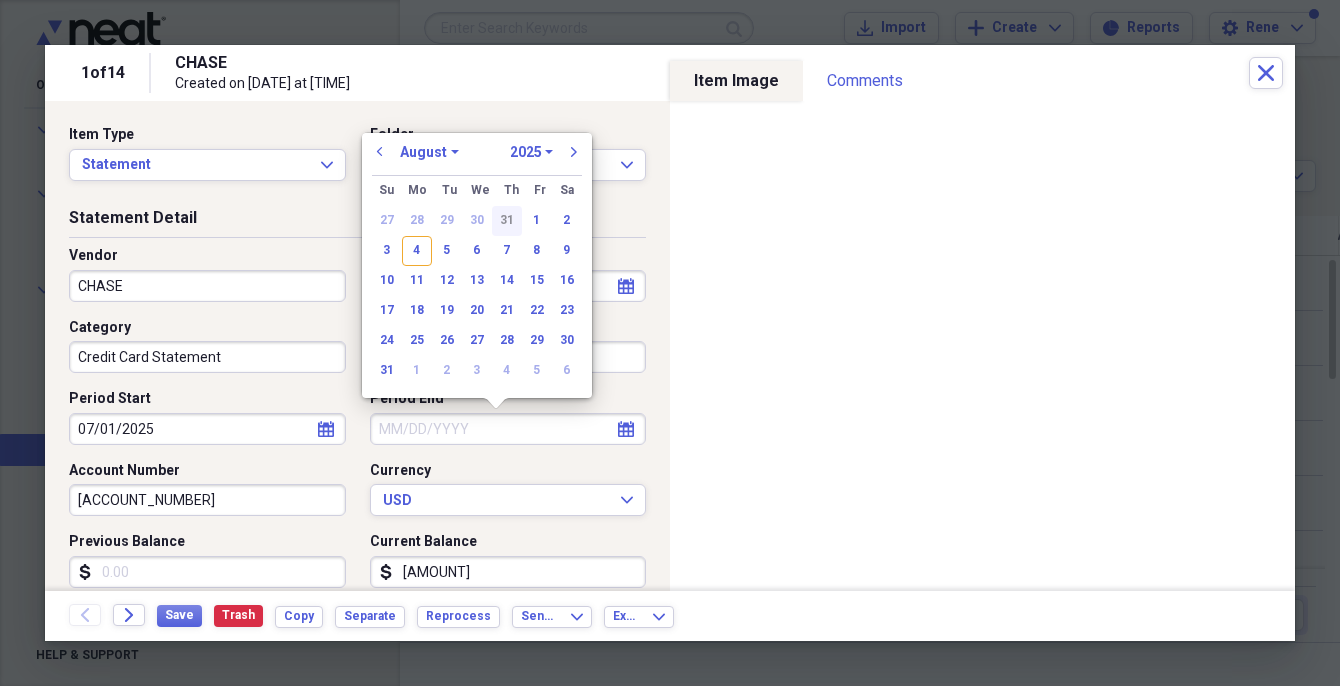 click on "31" at bounding box center [507, 221] 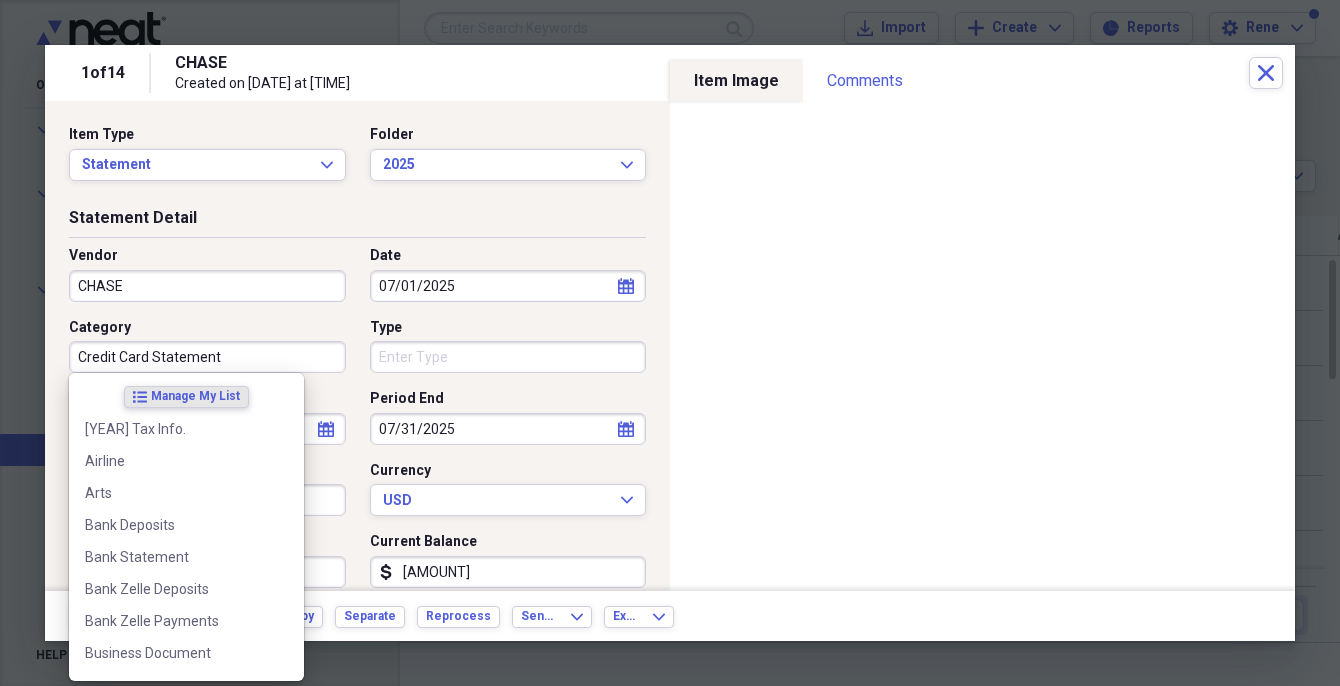 click on "Credit Card Statement" at bounding box center (207, 357) 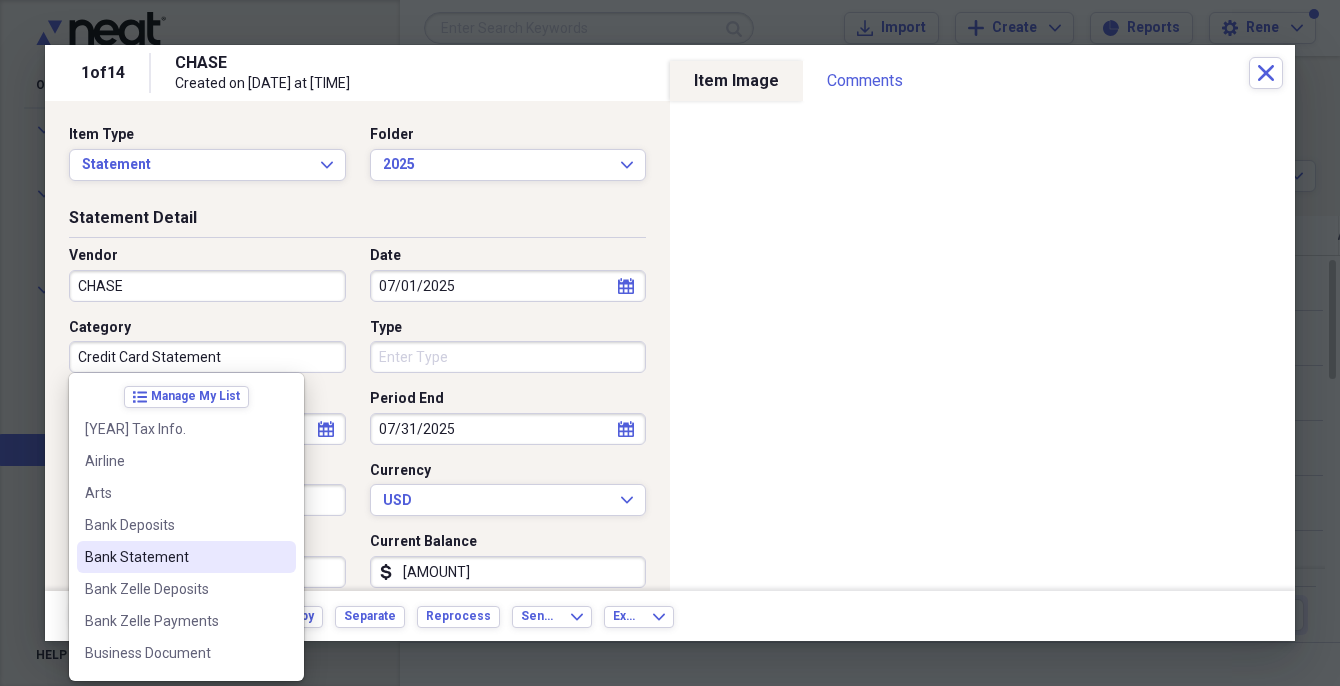 click on "Bank Statement" at bounding box center [174, 557] 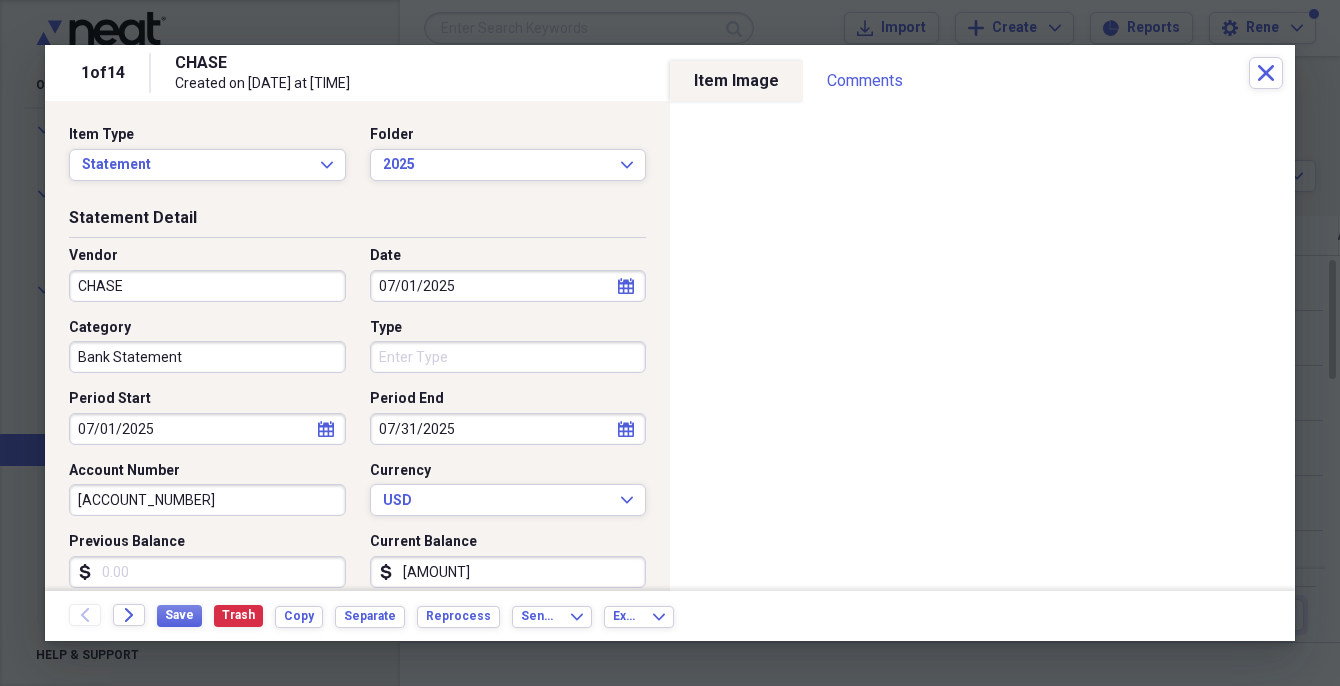 click on "Type" at bounding box center [508, 357] 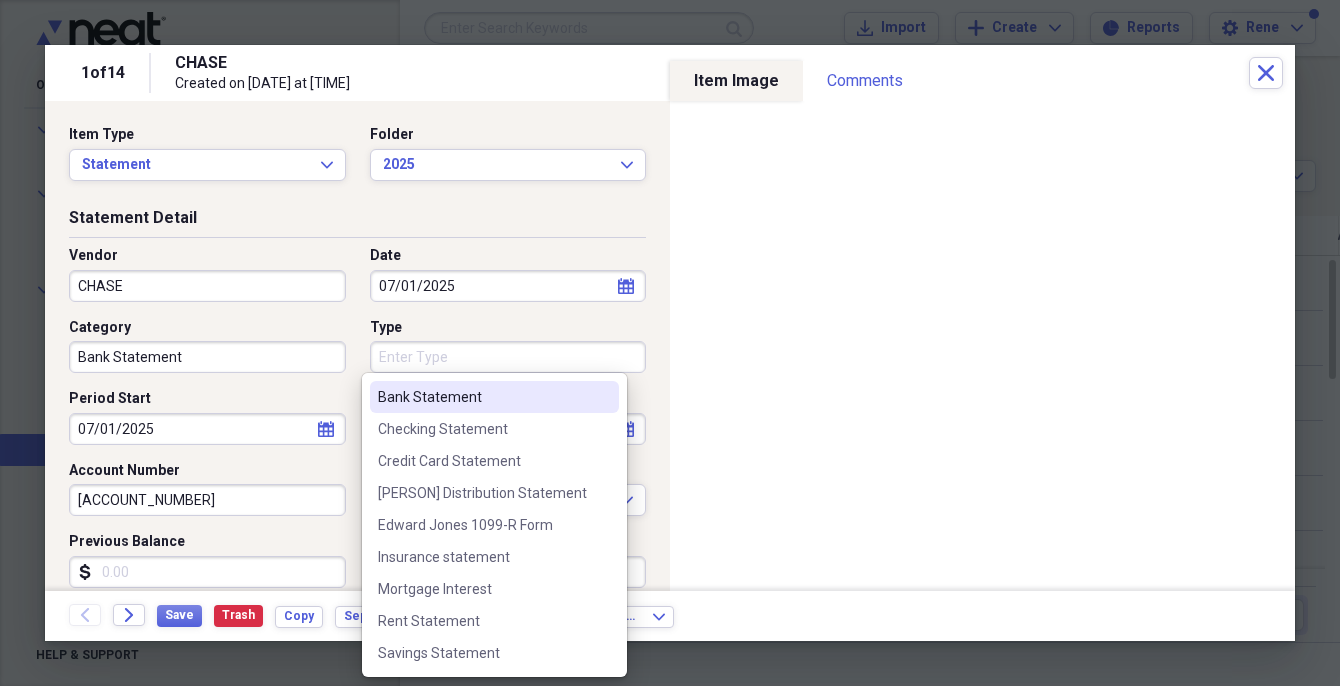 click on "Bank Statement" at bounding box center [482, 397] 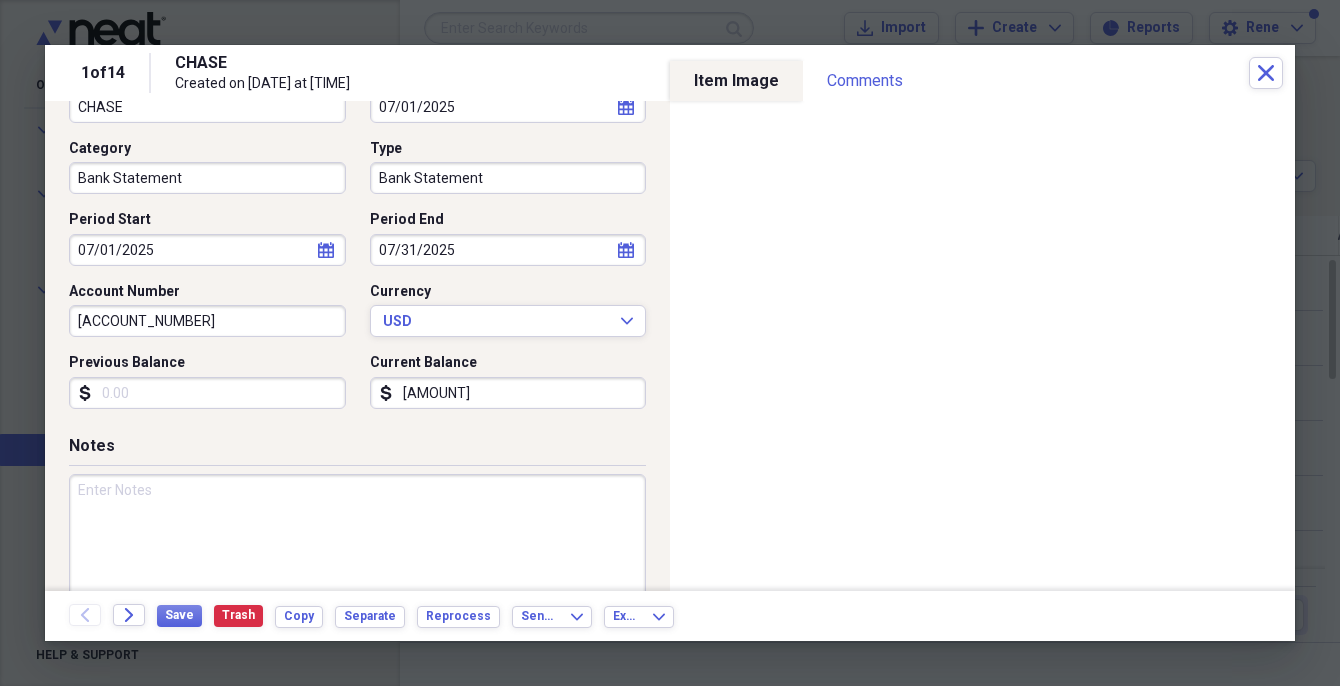 scroll, scrollTop: 200, scrollLeft: 0, axis: vertical 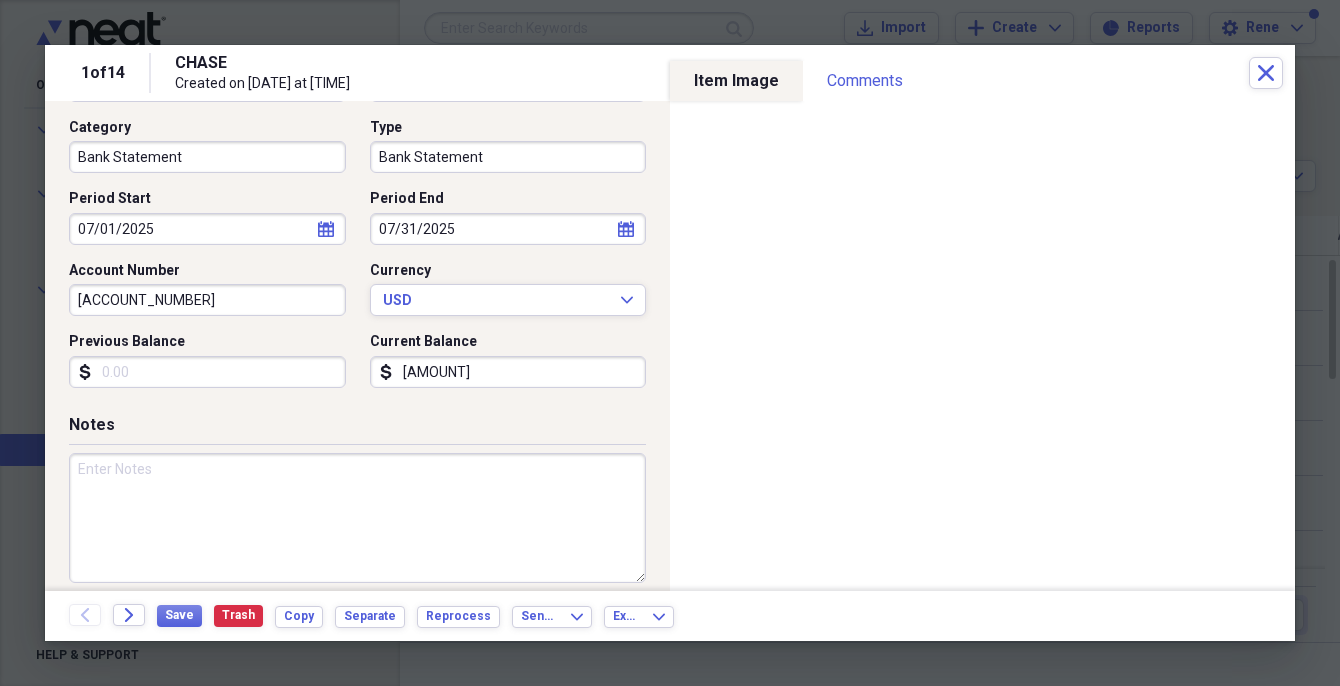 click on "[ACCOUNT_NUMBER]" at bounding box center [207, 300] 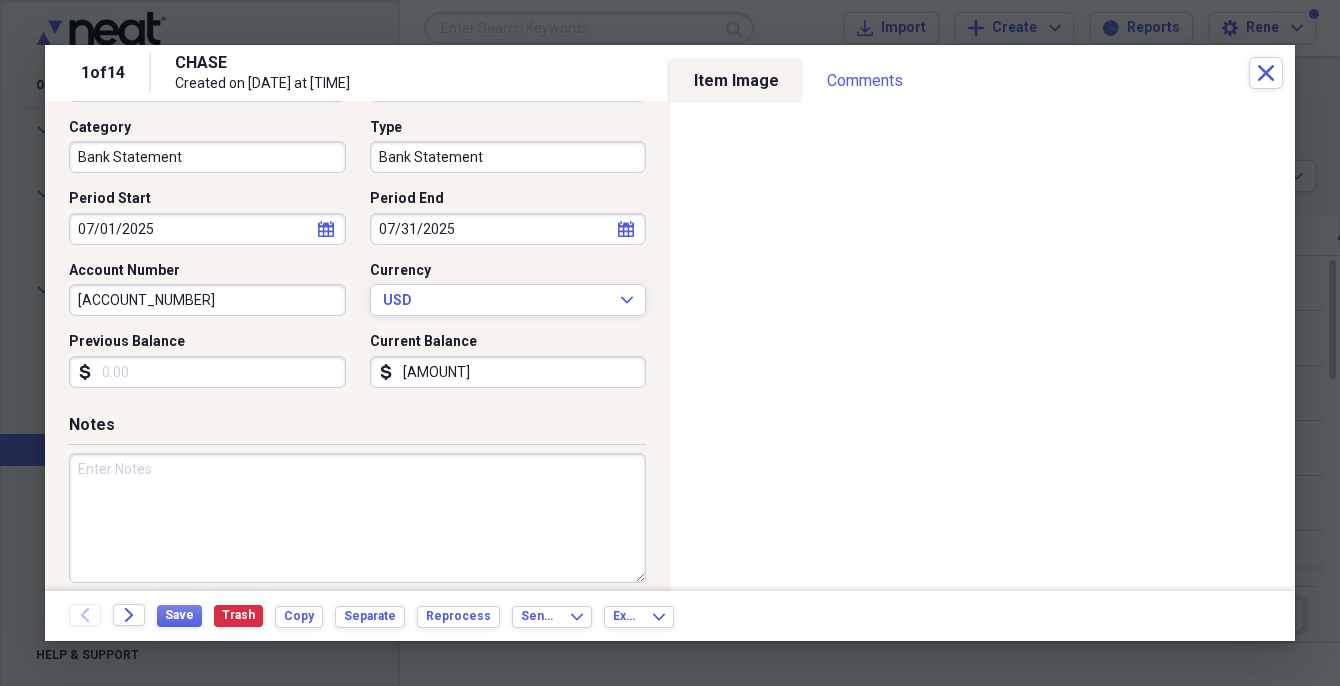 type on "[ACCOUNT_NUMBER]" 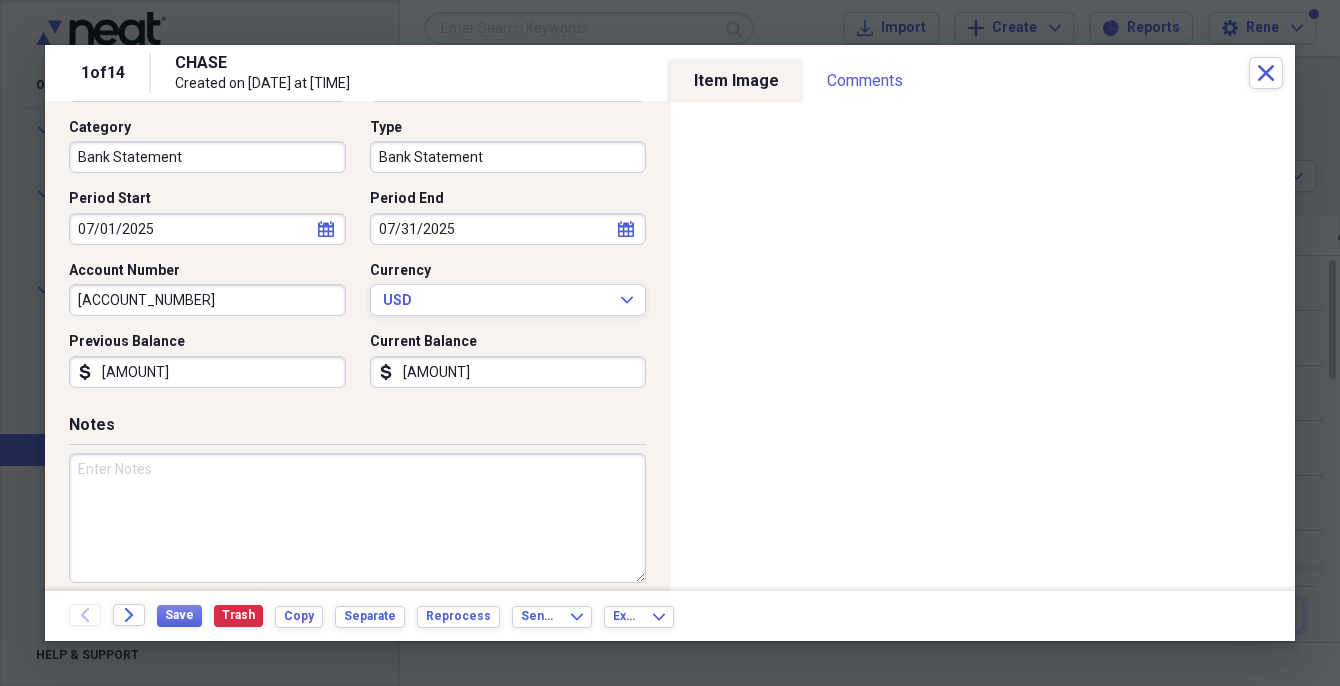 type on "[AMOUNT]" 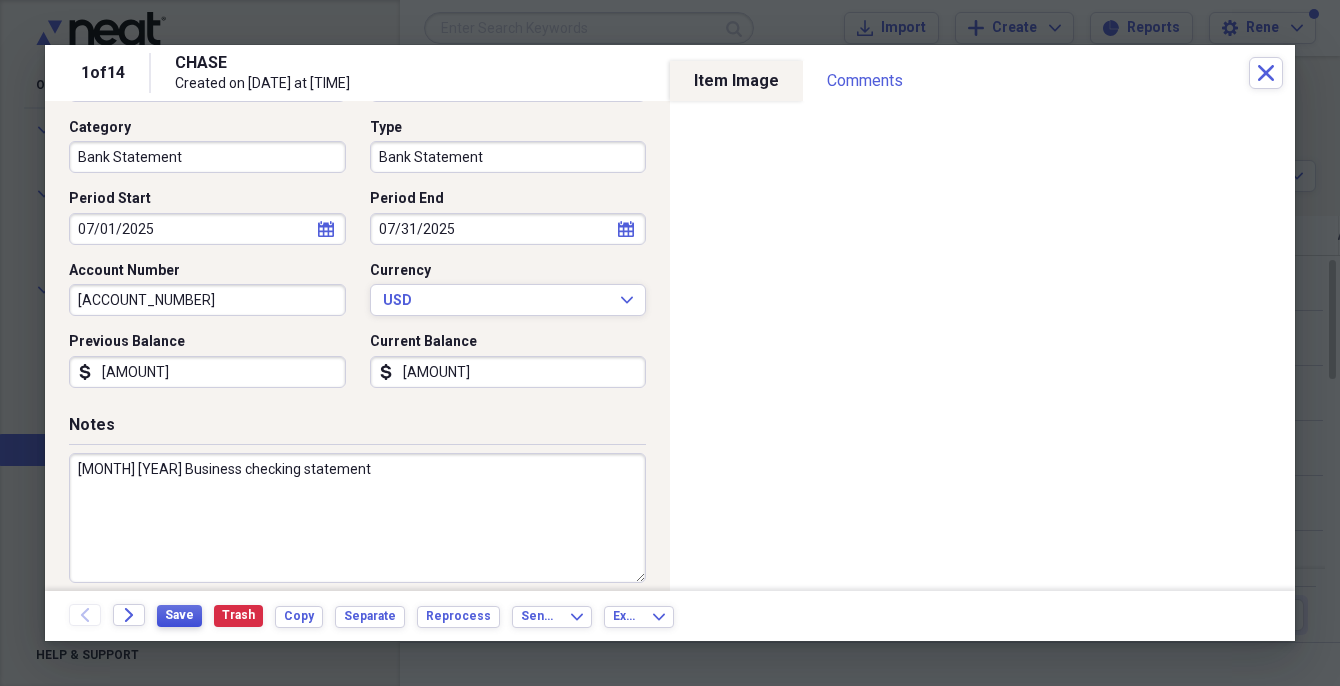 type on "[MONTH] [YEAR] Business checking statement" 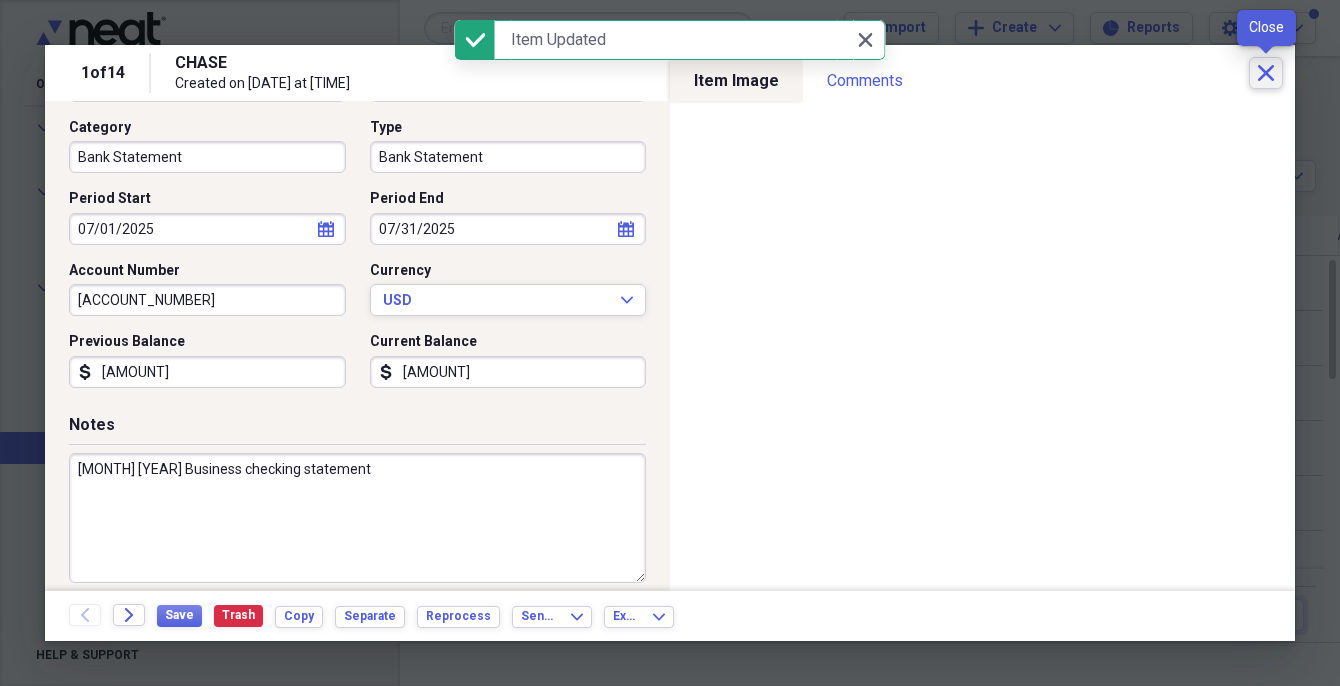 click on "Close" at bounding box center [1266, 73] 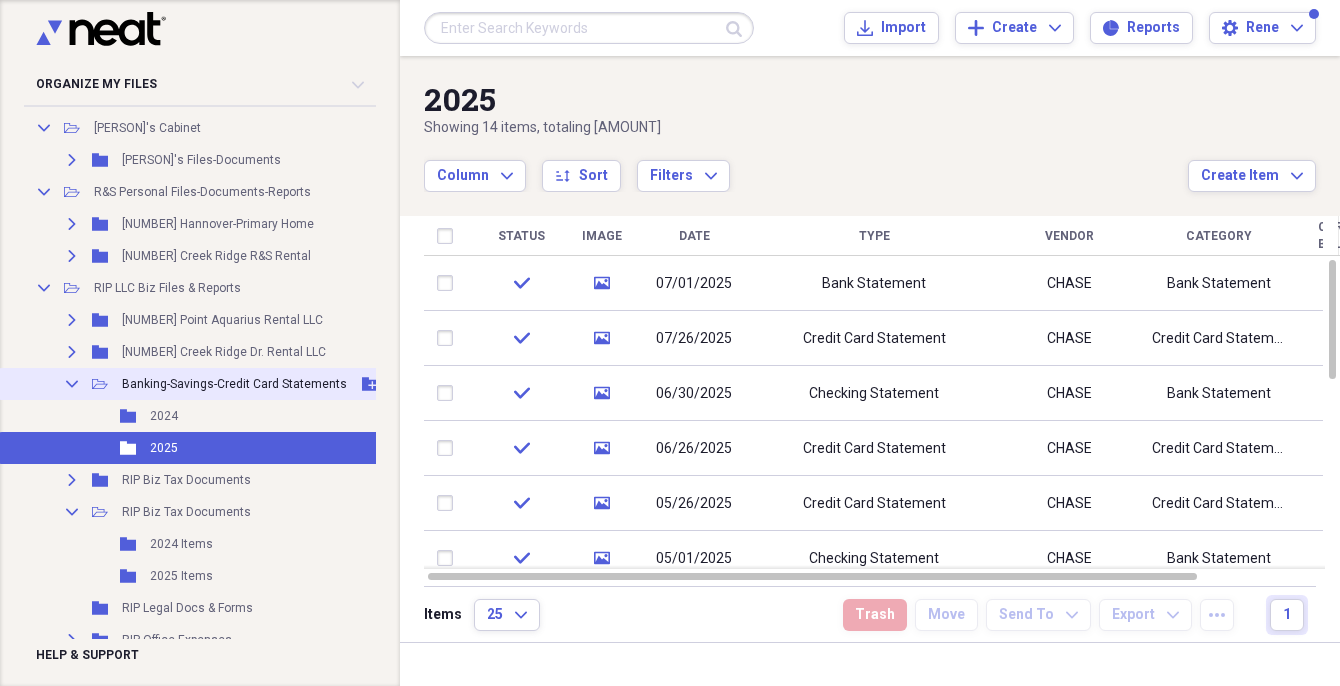 click on "Collapse" 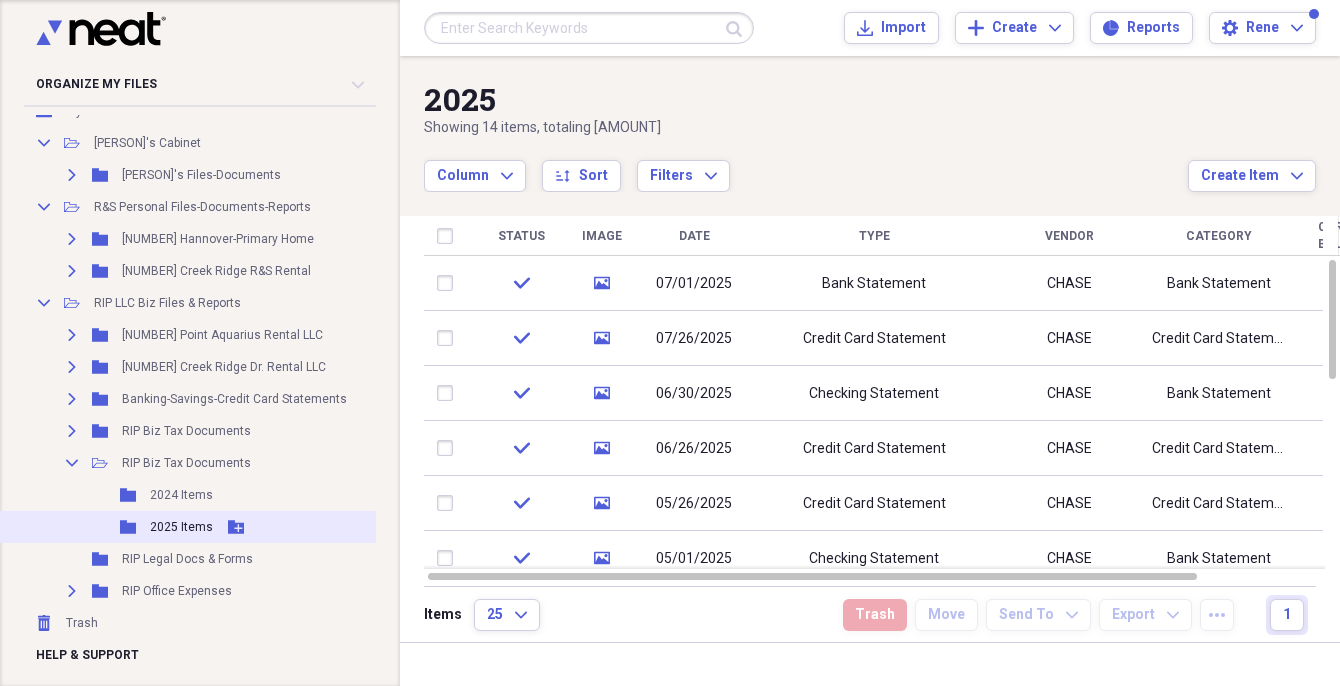 click on "2025 Items" at bounding box center (181, 527) 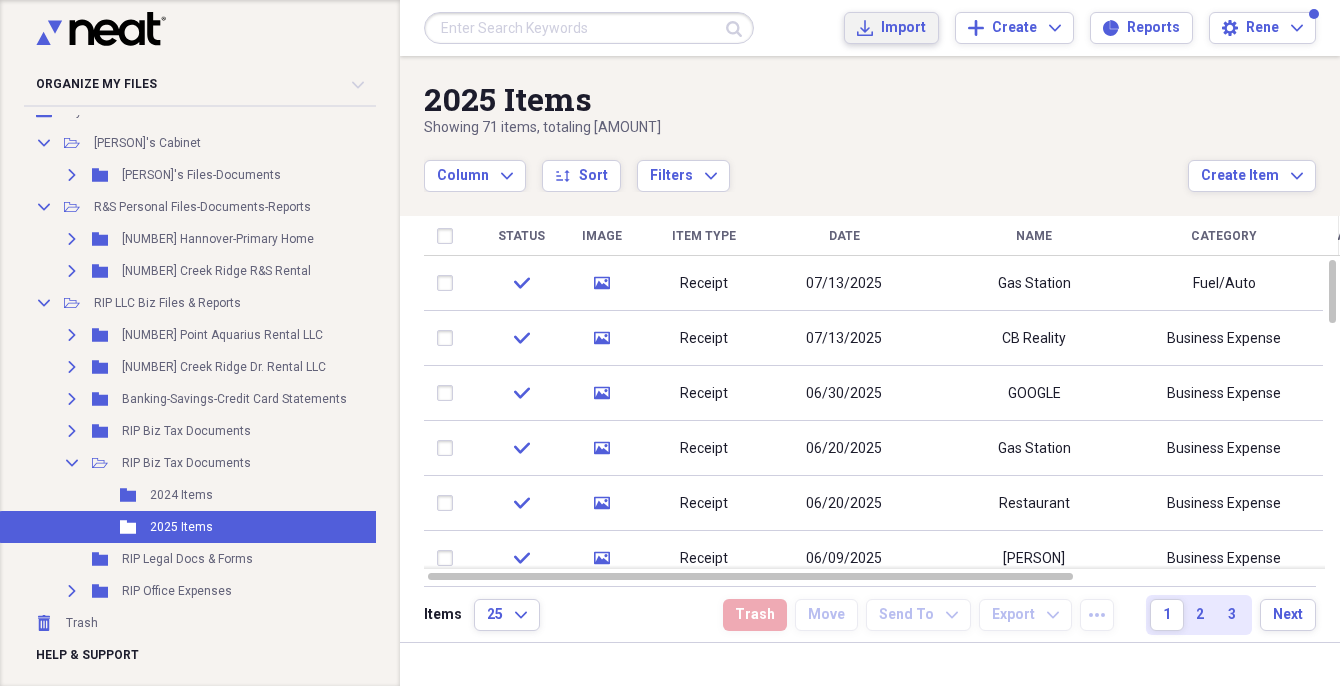 click on "Import" at bounding box center (903, 28) 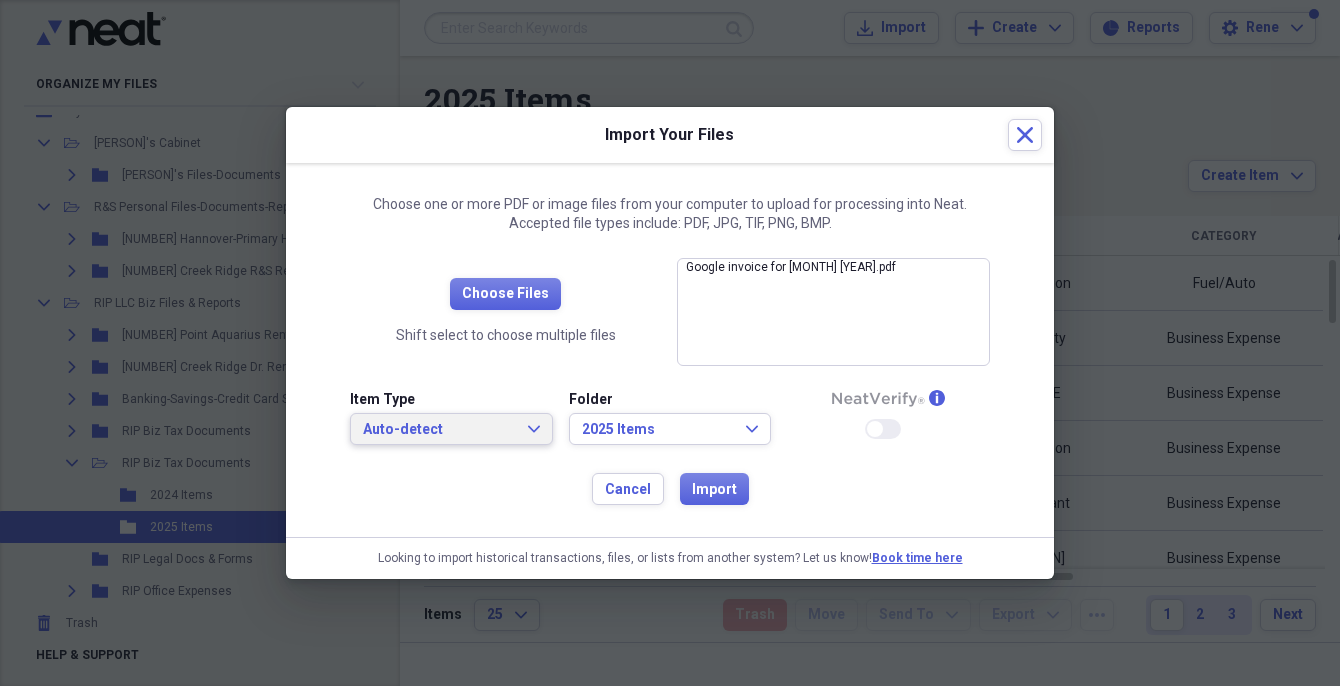 click on "Auto-detect Expand" at bounding box center (451, 429) 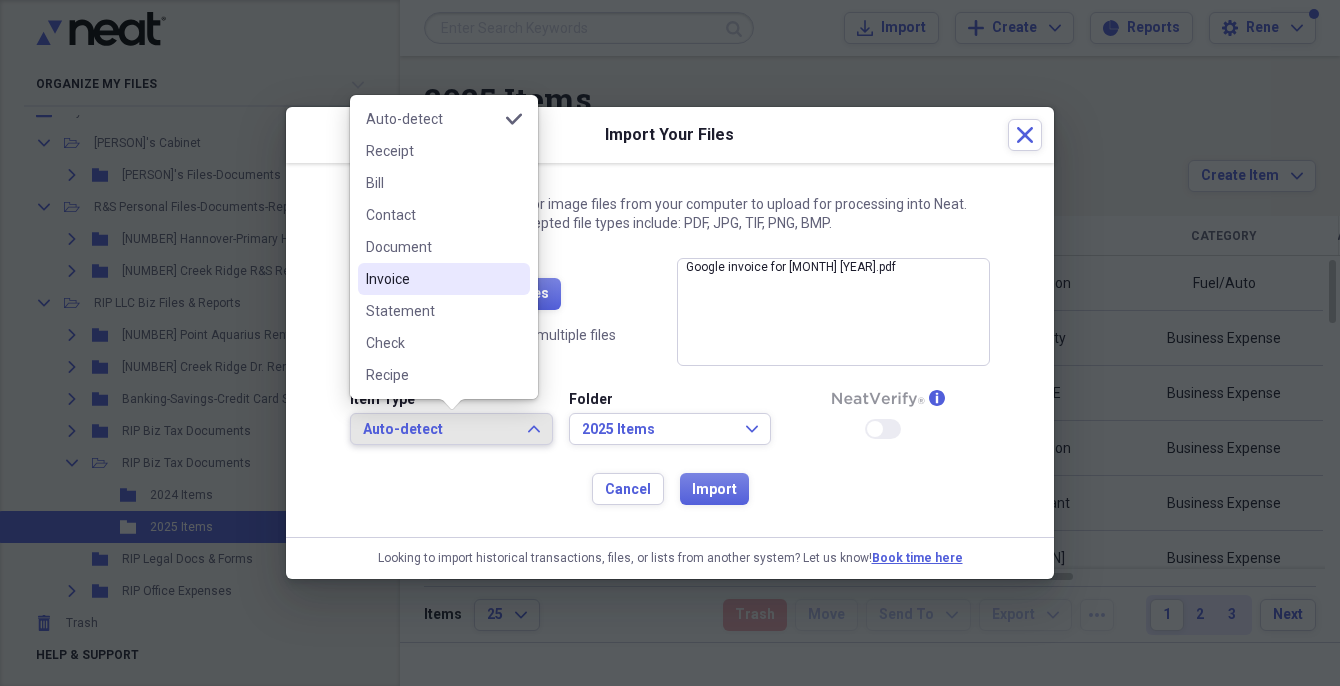 click on "Invoice" at bounding box center (432, 279) 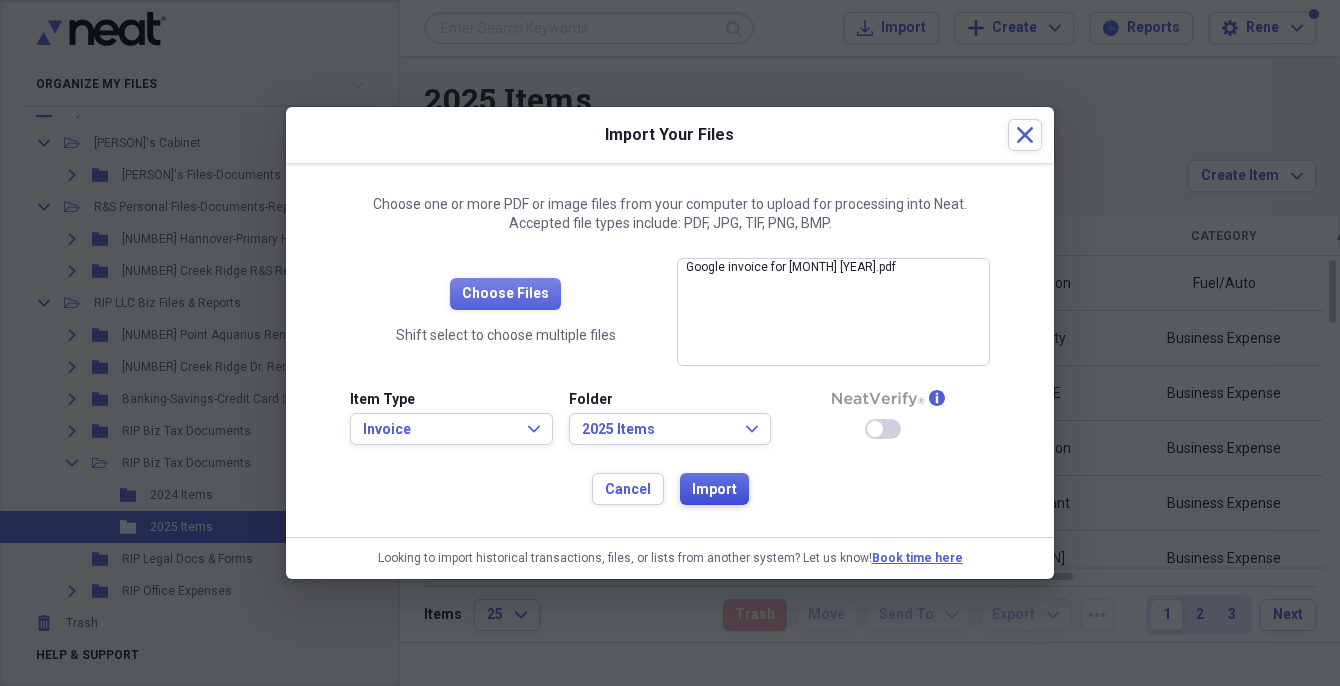 click on "Import" at bounding box center [714, 490] 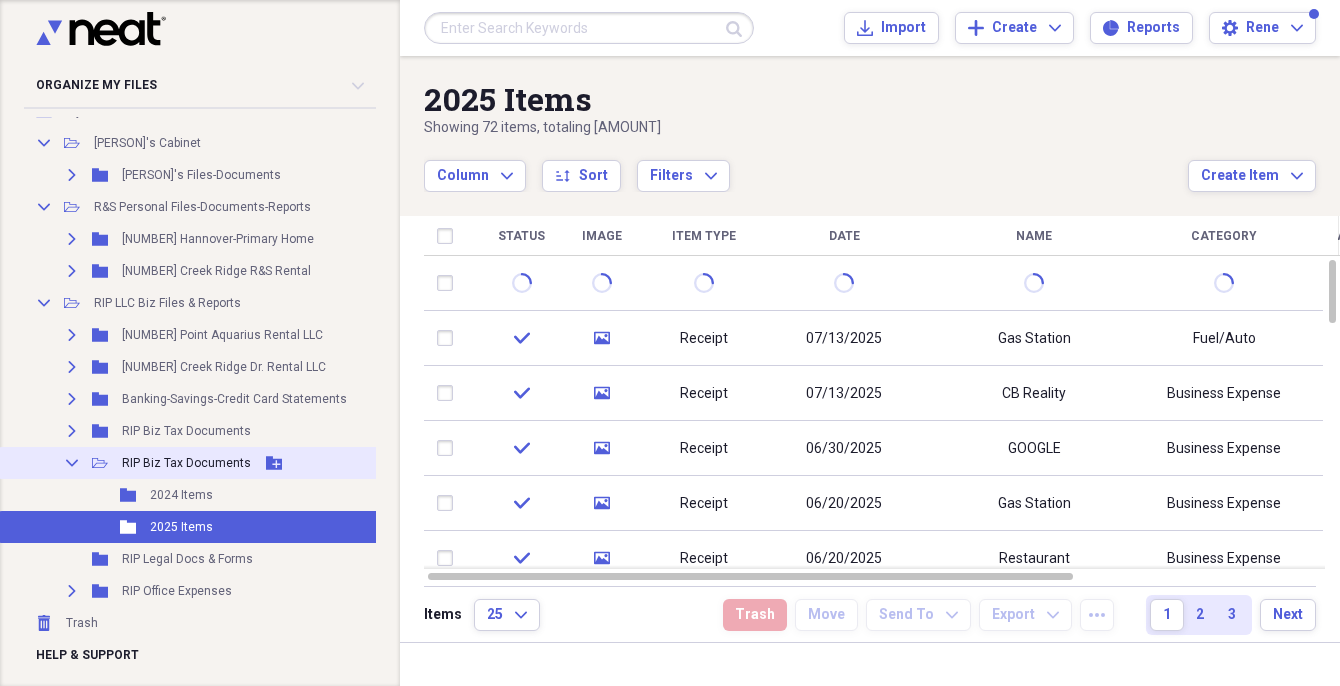 click on "Collapse" 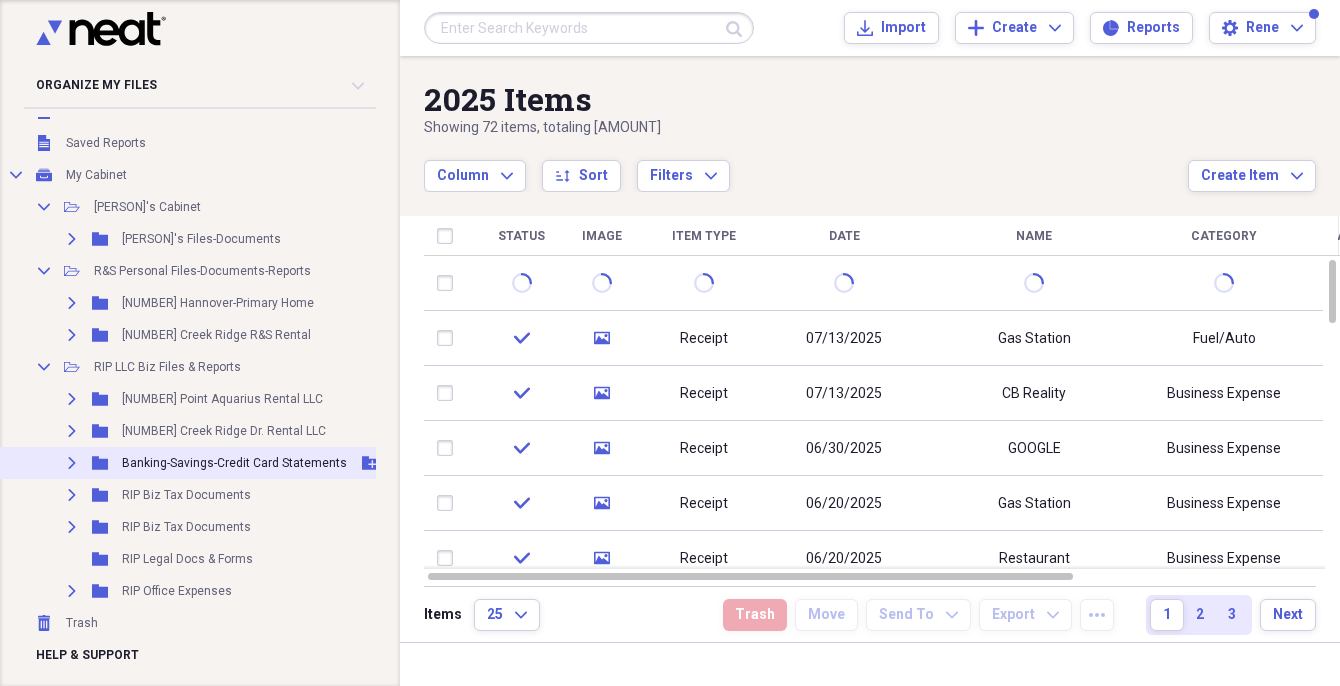 scroll, scrollTop: 99, scrollLeft: 0, axis: vertical 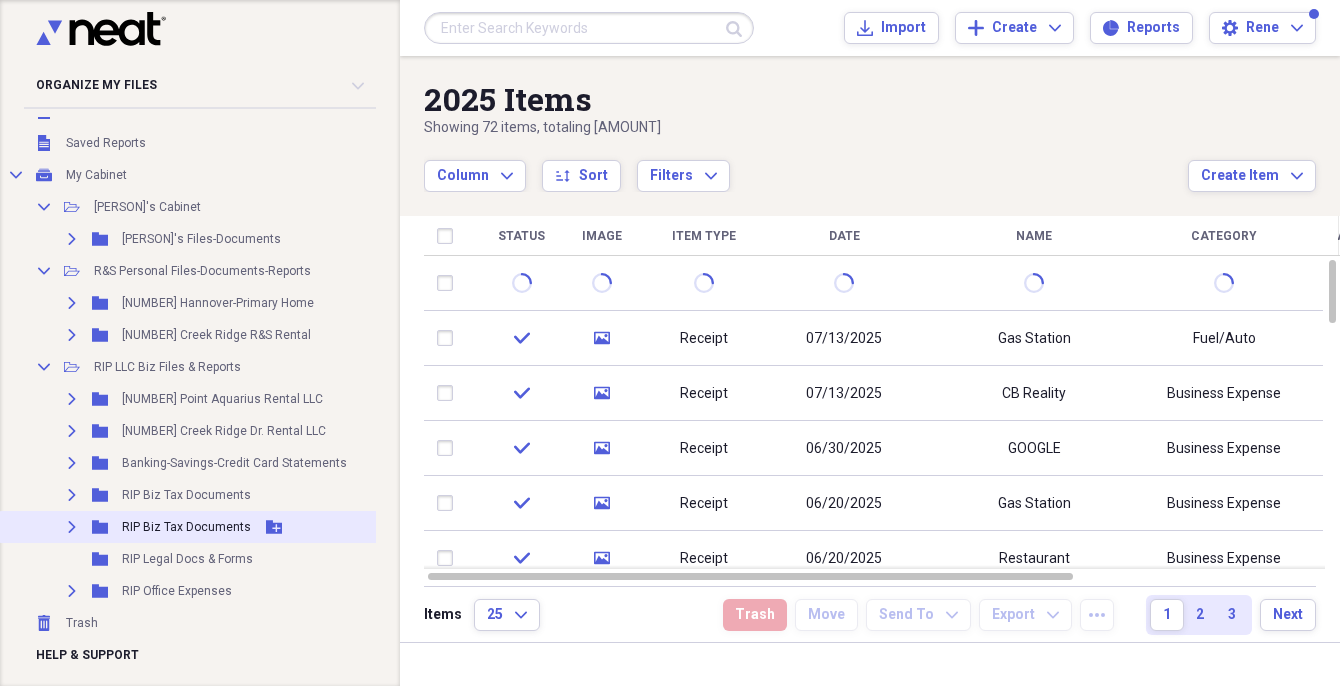 click on "Expand" at bounding box center [72, 527] 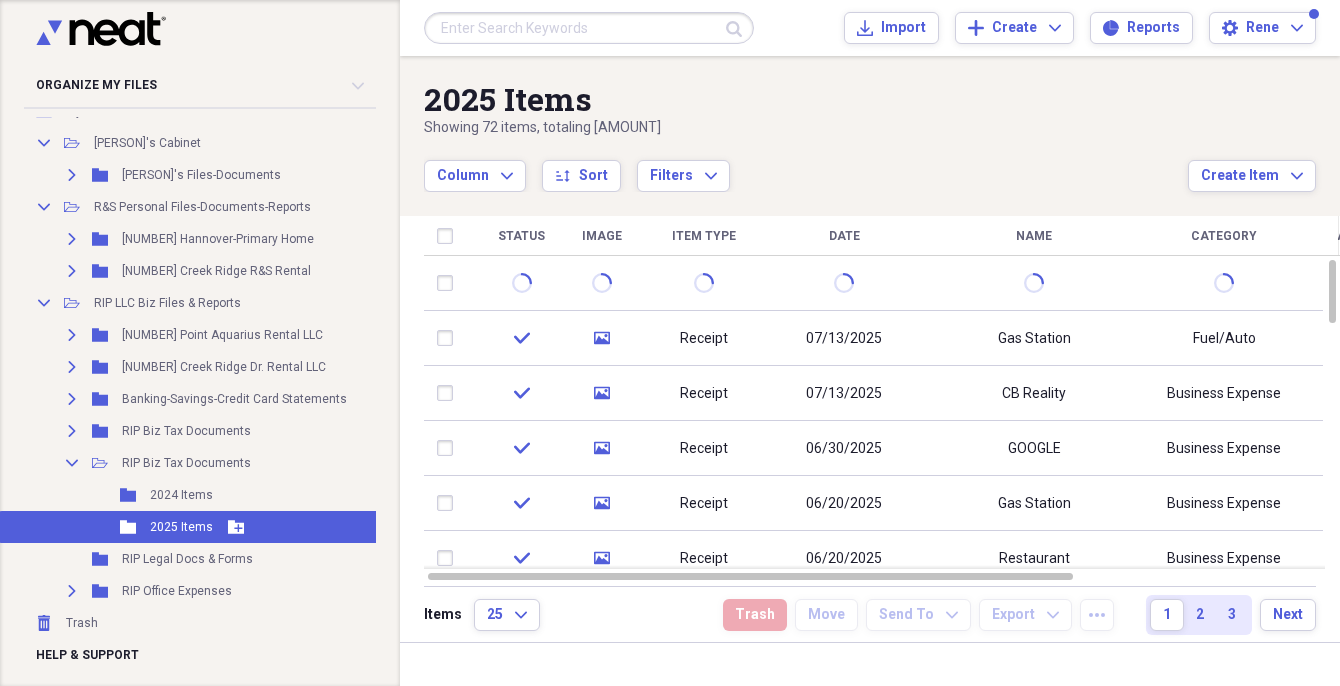 click on "2025 Items" at bounding box center [181, 527] 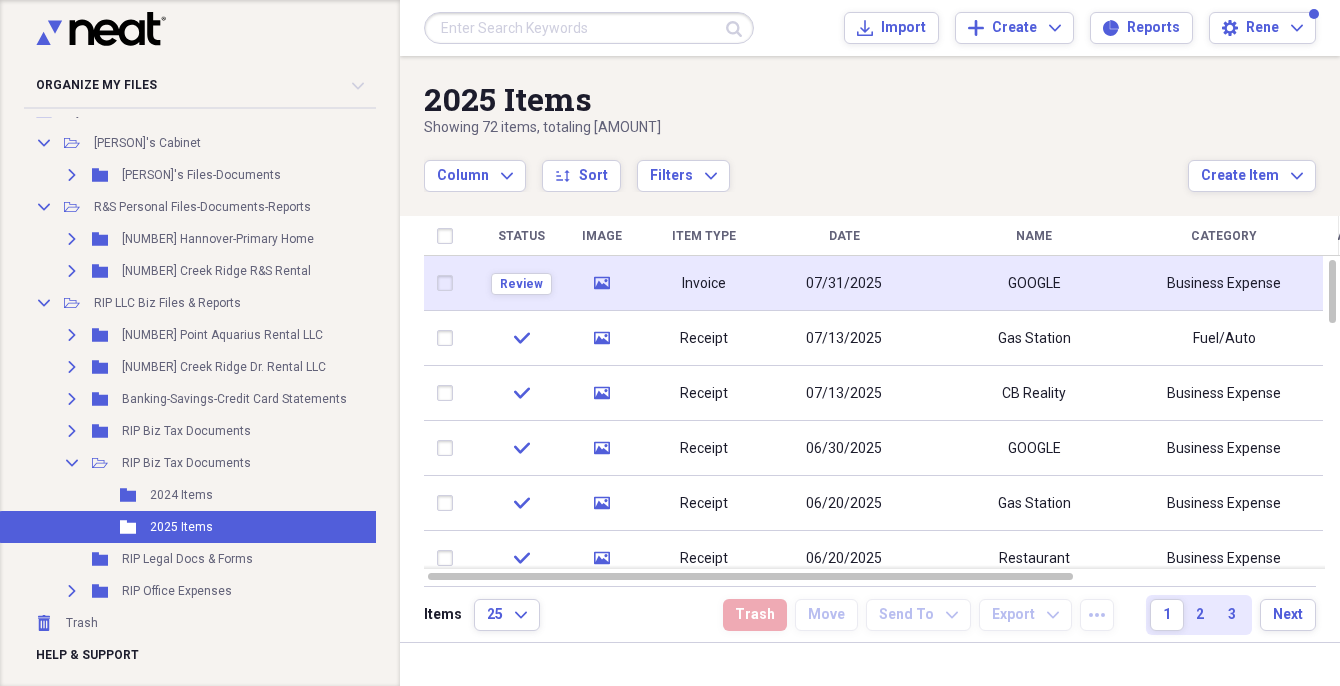 click on "Invoice" at bounding box center (704, 283) 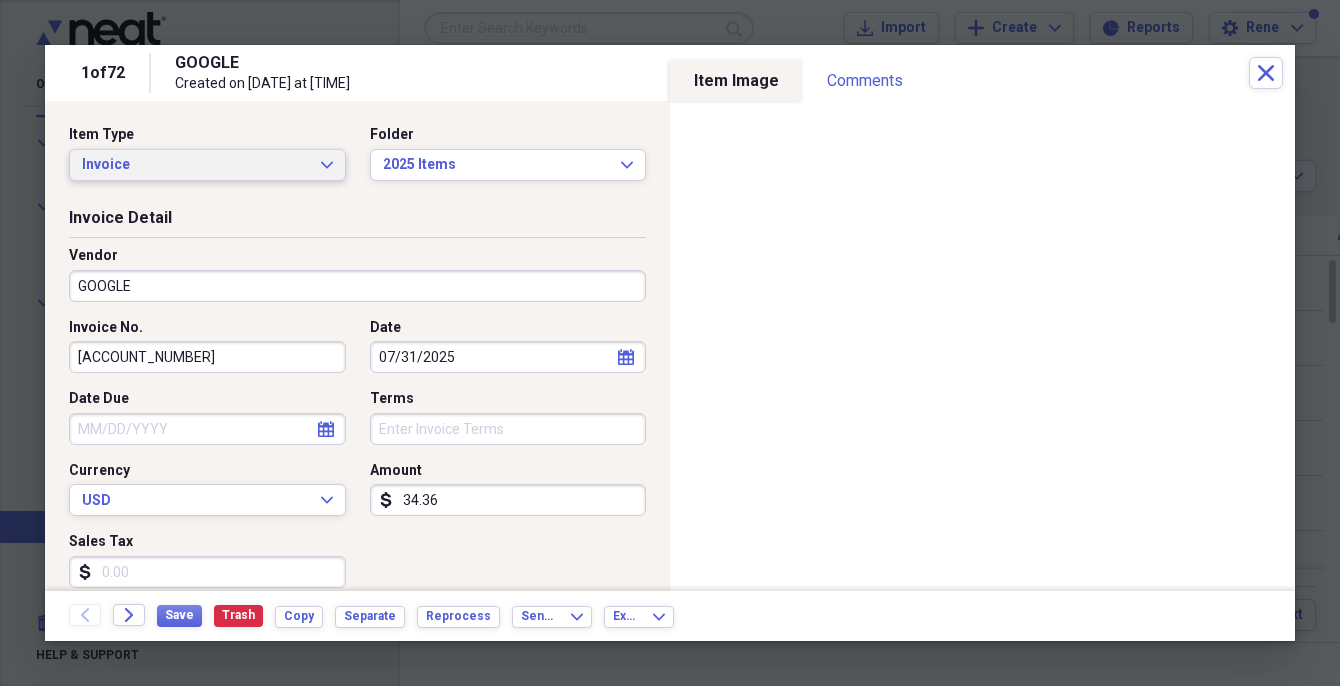 click on "Invoice Expand" at bounding box center (207, 165) 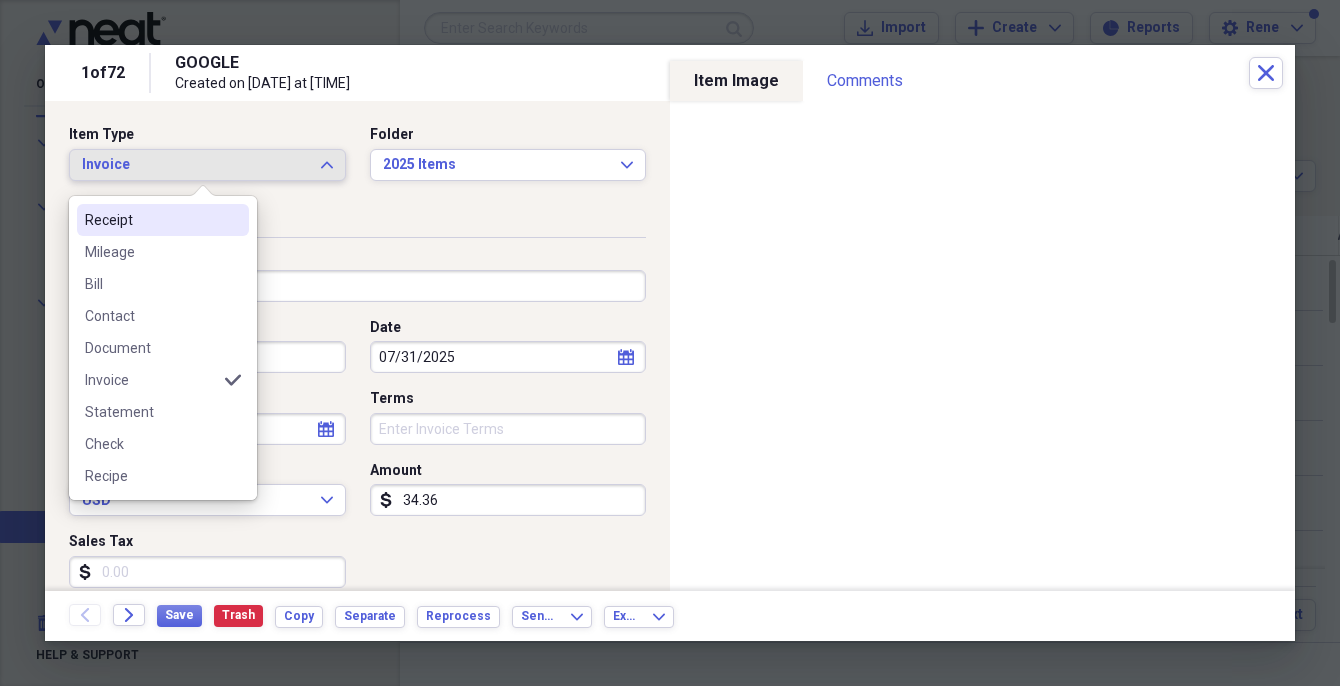 click on "Receipt" at bounding box center [151, 220] 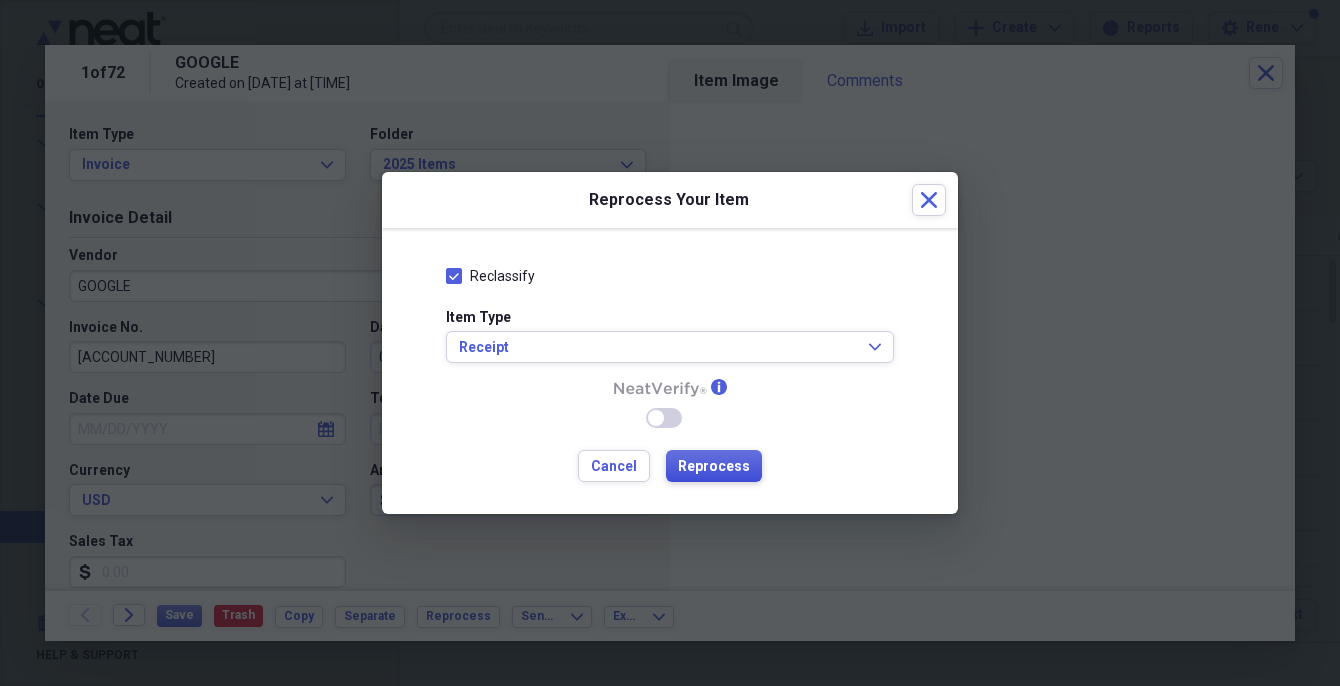 click on "Reprocess" at bounding box center (714, 467) 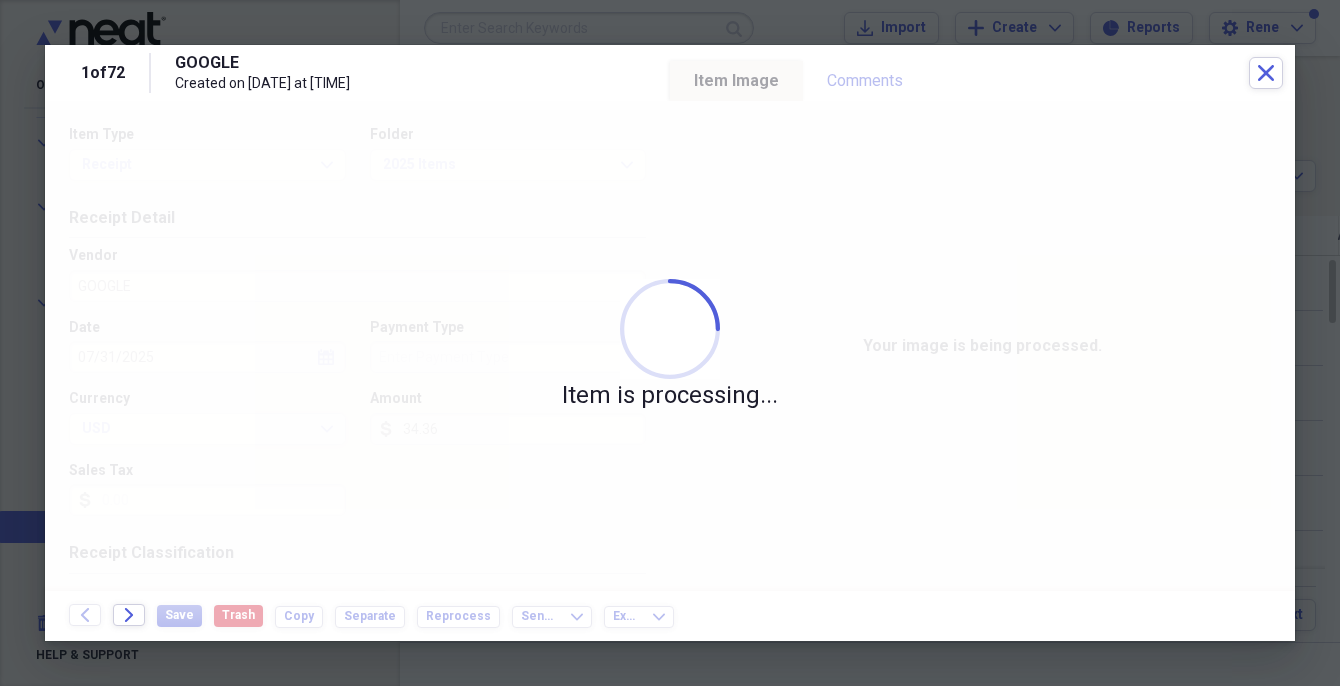 type on "Cash" 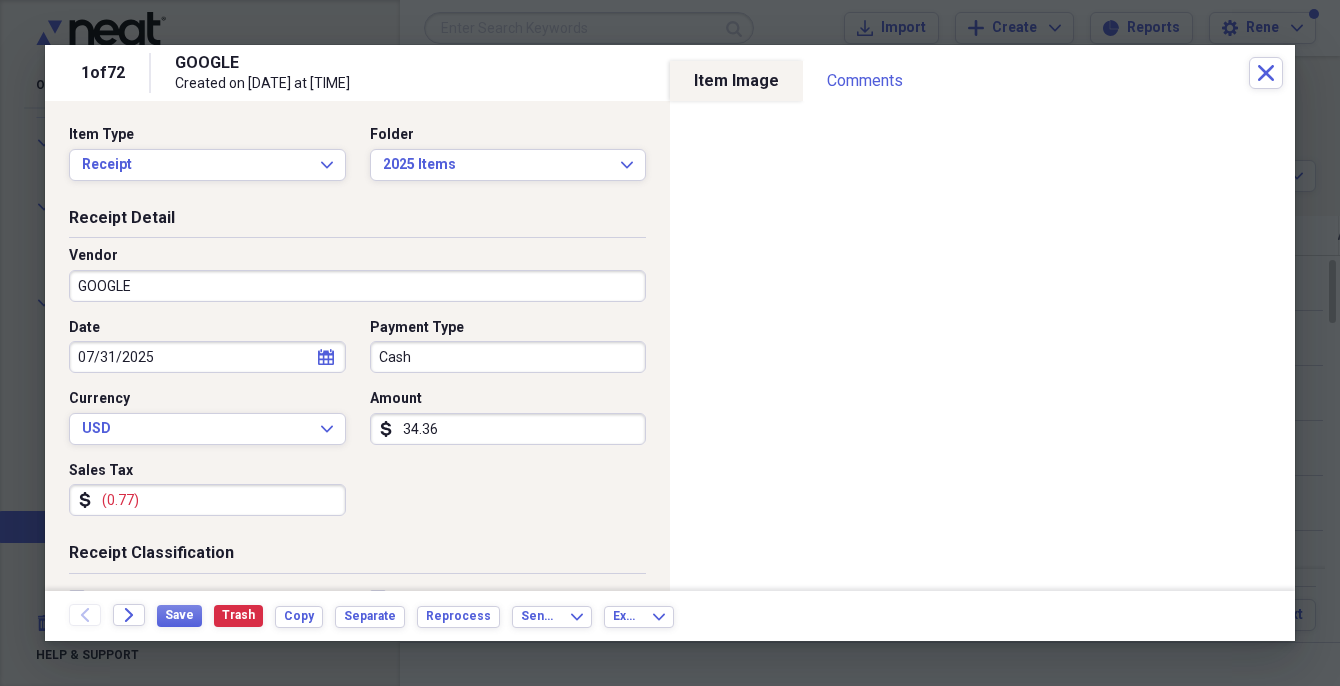 click on "Cash" at bounding box center (508, 357) 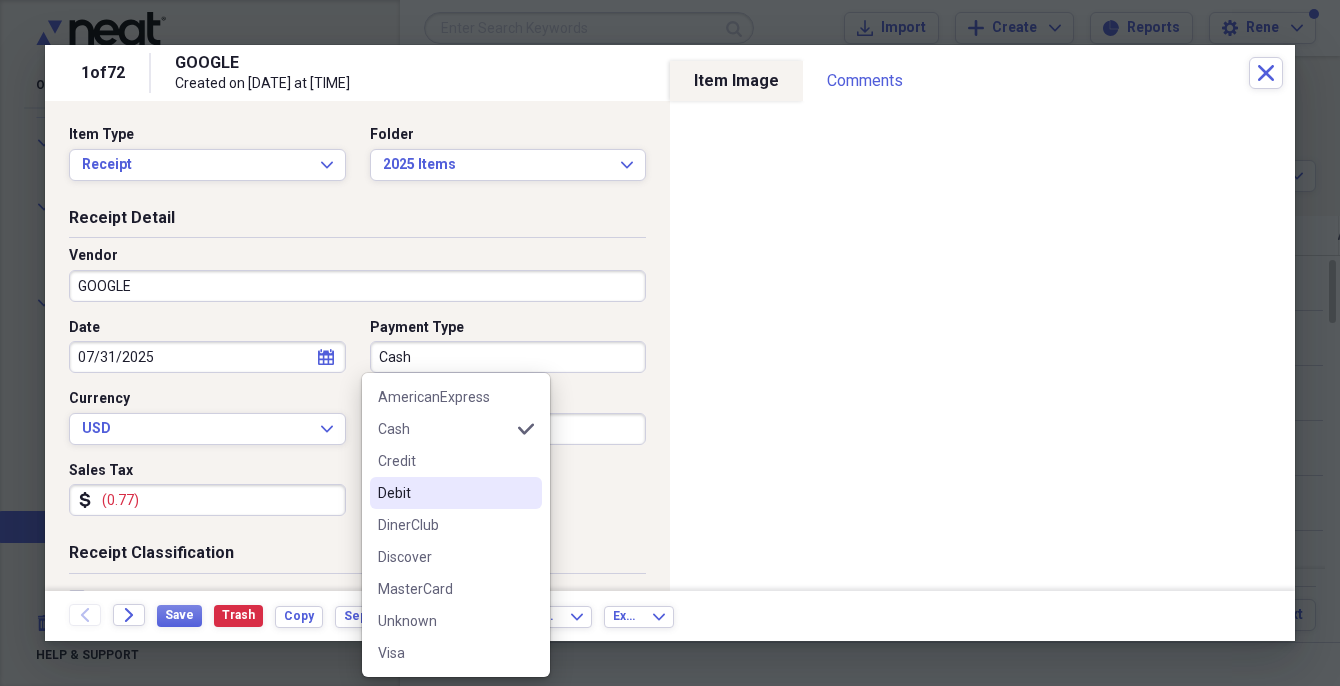 click on "Debit" at bounding box center [456, 493] 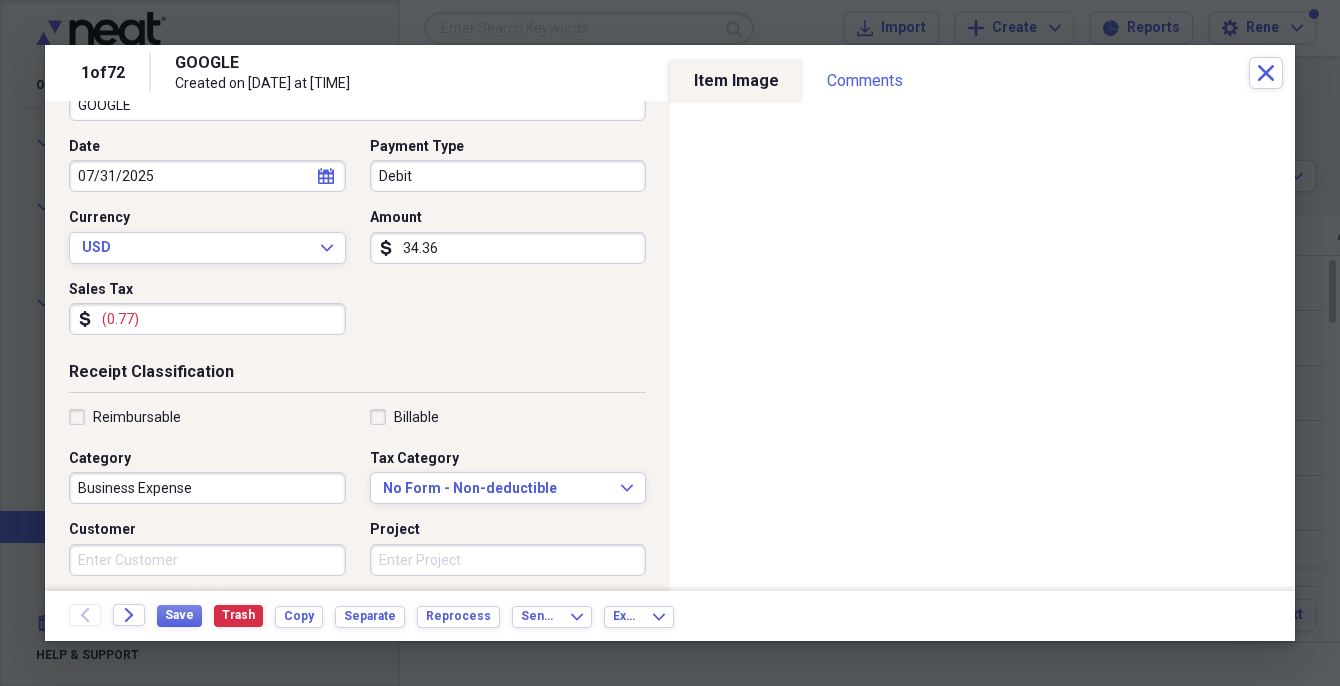 scroll, scrollTop: 200, scrollLeft: 0, axis: vertical 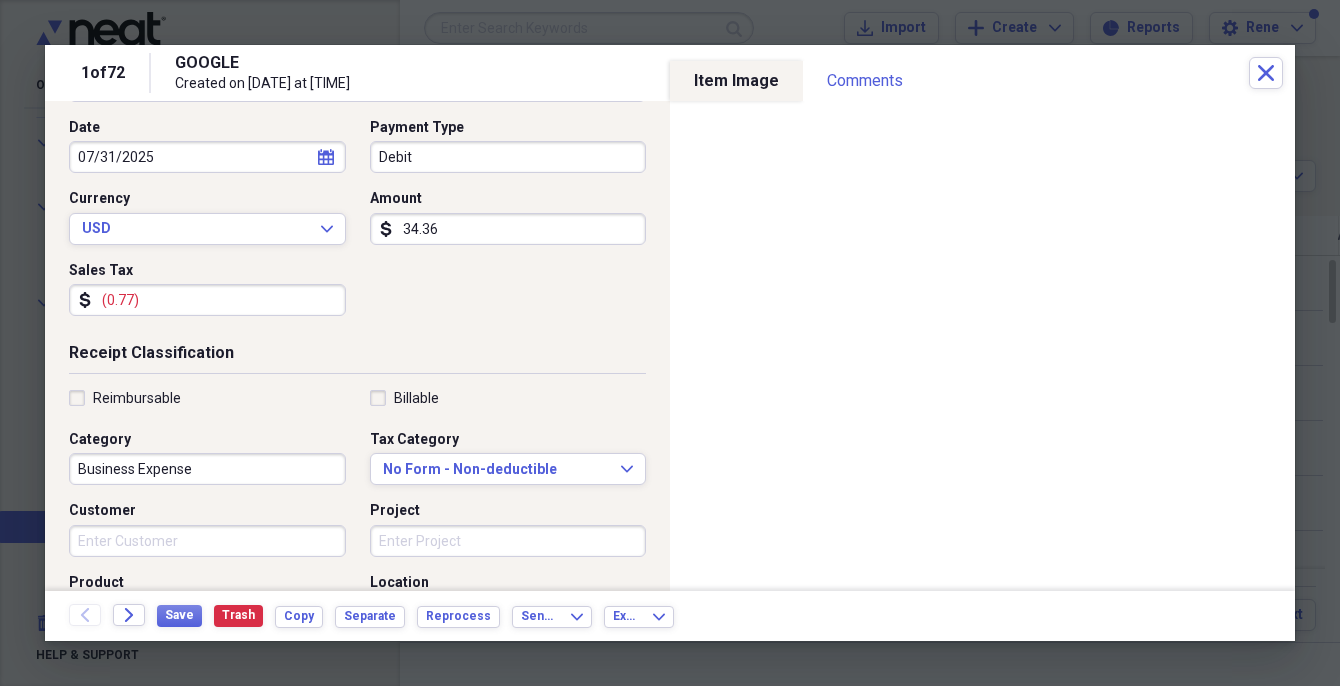 click on "(0.77)" at bounding box center [207, 300] 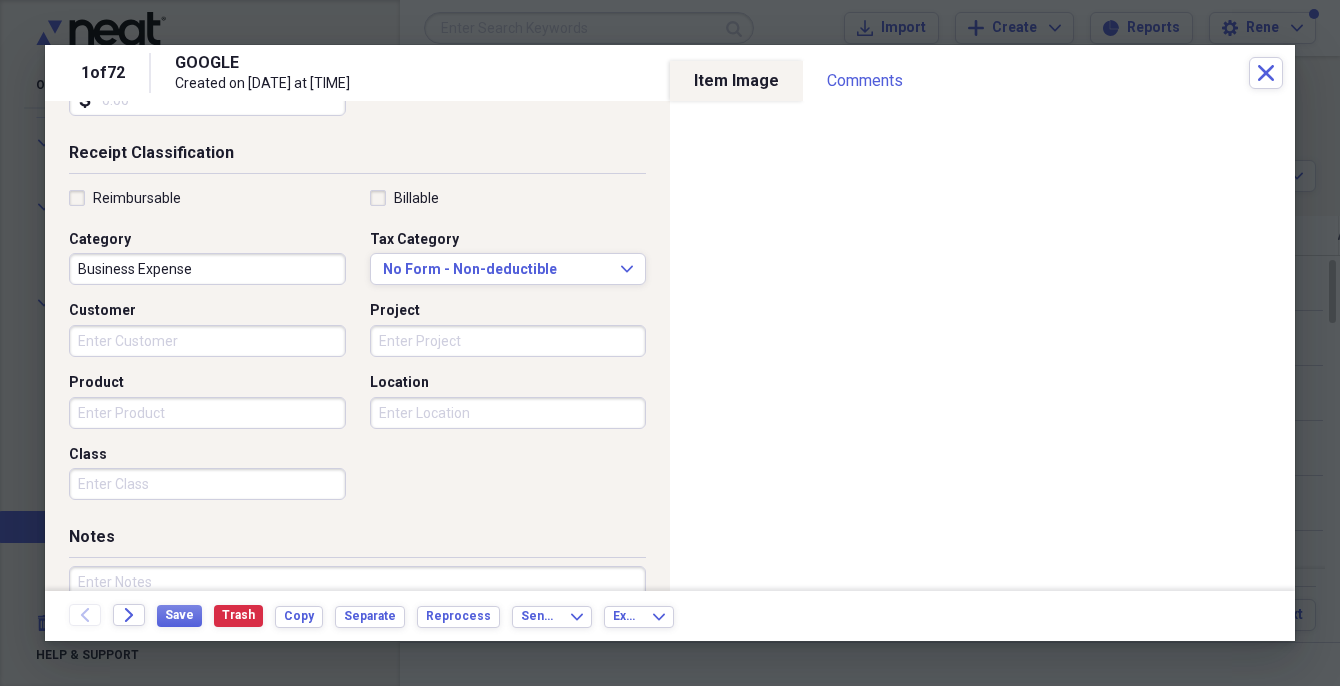 scroll, scrollTop: 500, scrollLeft: 0, axis: vertical 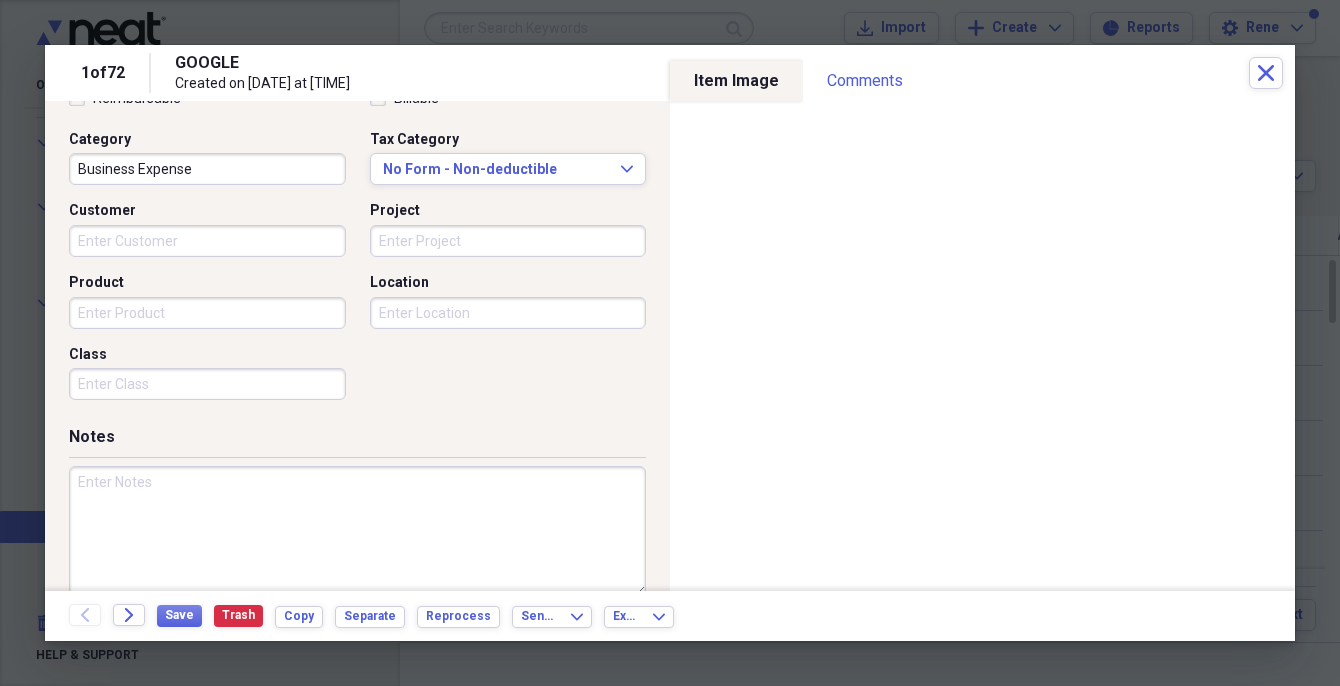 type 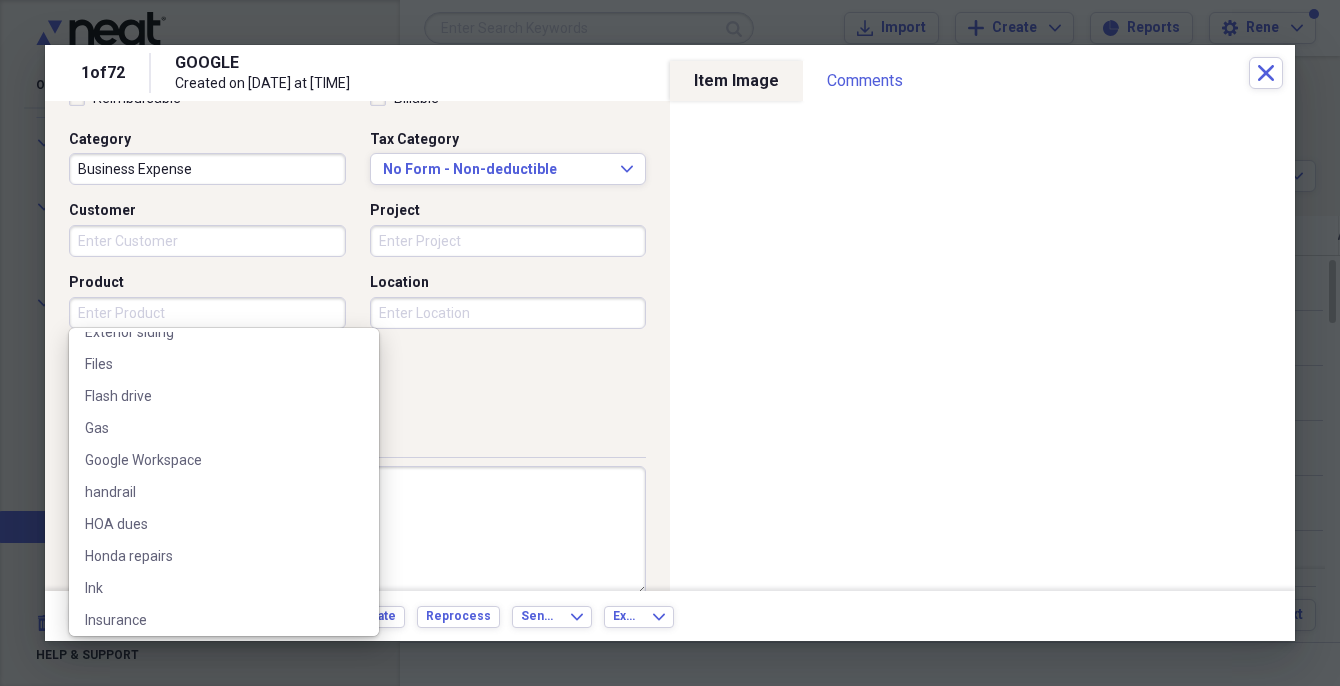 scroll, scrollTop: 600, scrollLeft: 0, axis: vertical 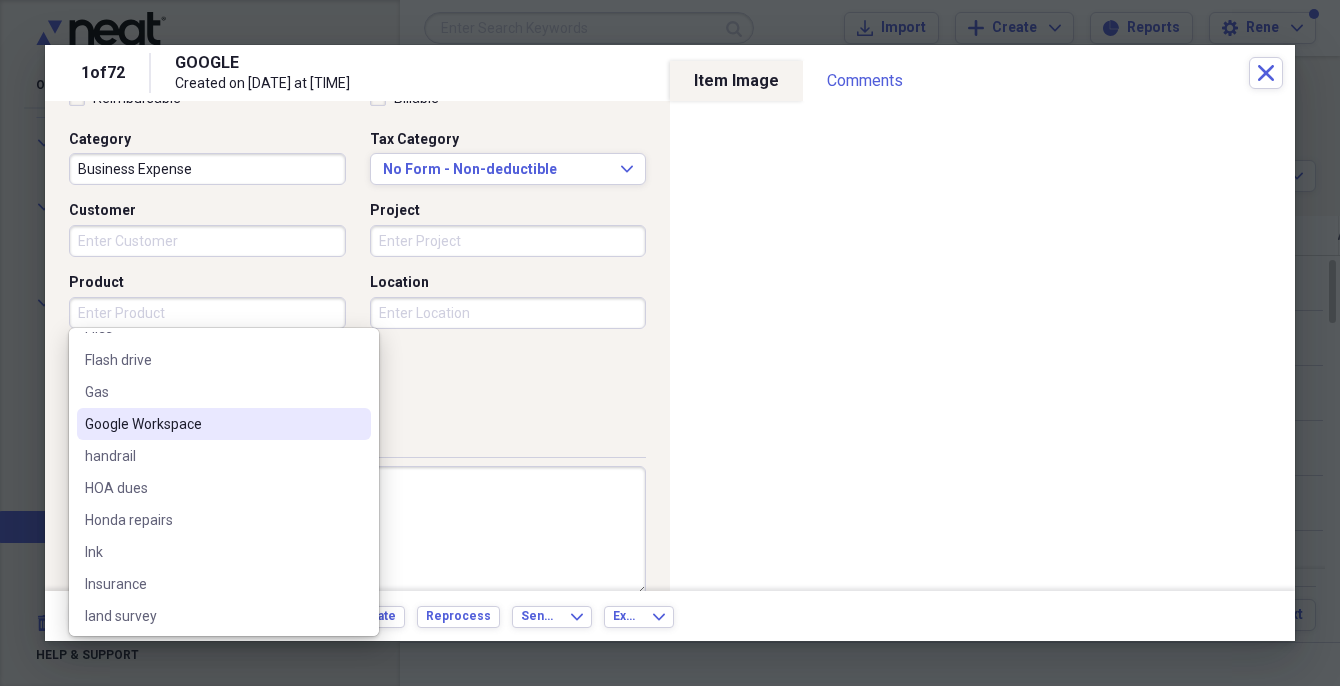click on "Google Workspace" at bounding box center (212, 424) 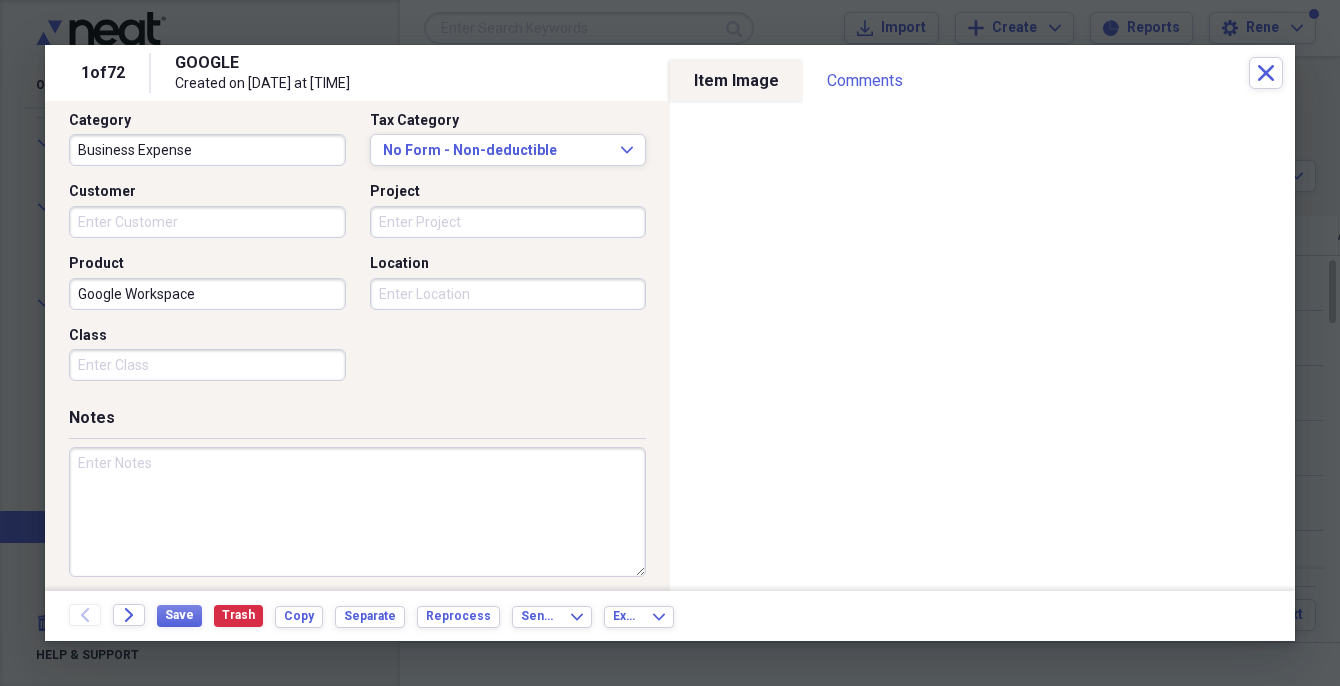 scroll, scrollTop: 529, scrollLeft: 0, axis: vertical 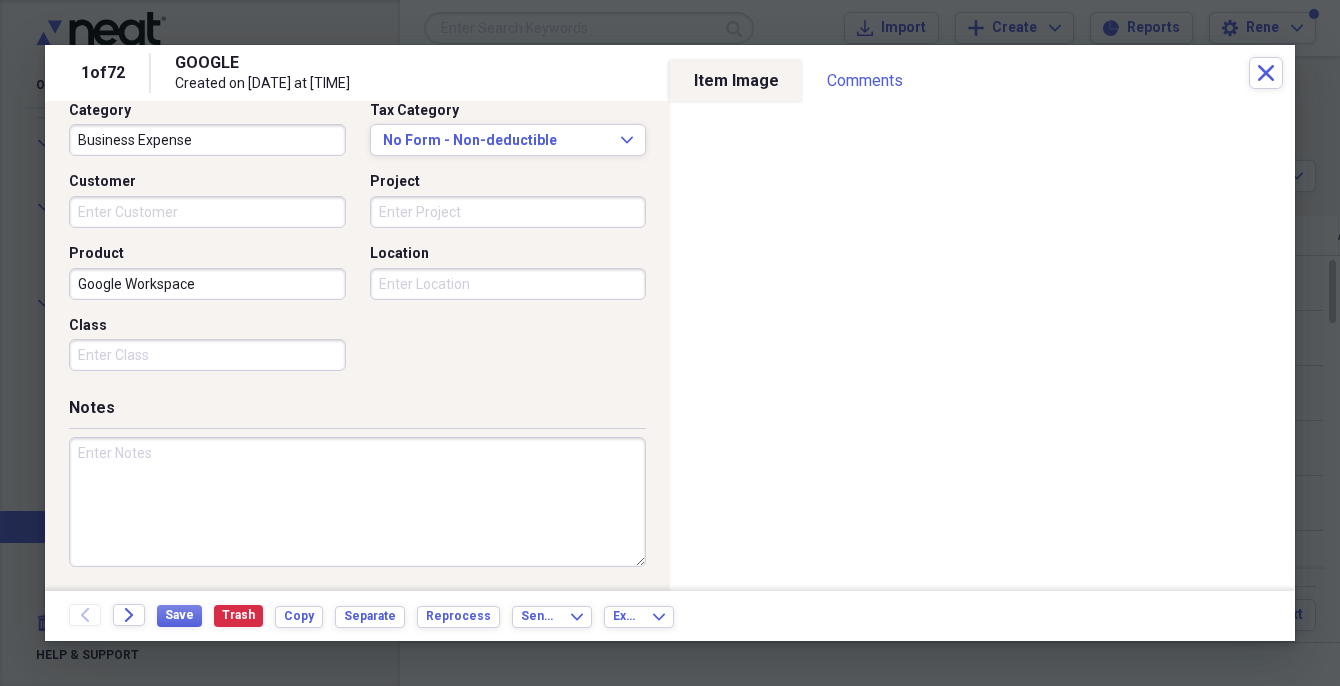 click at bounding box center [357, 502] 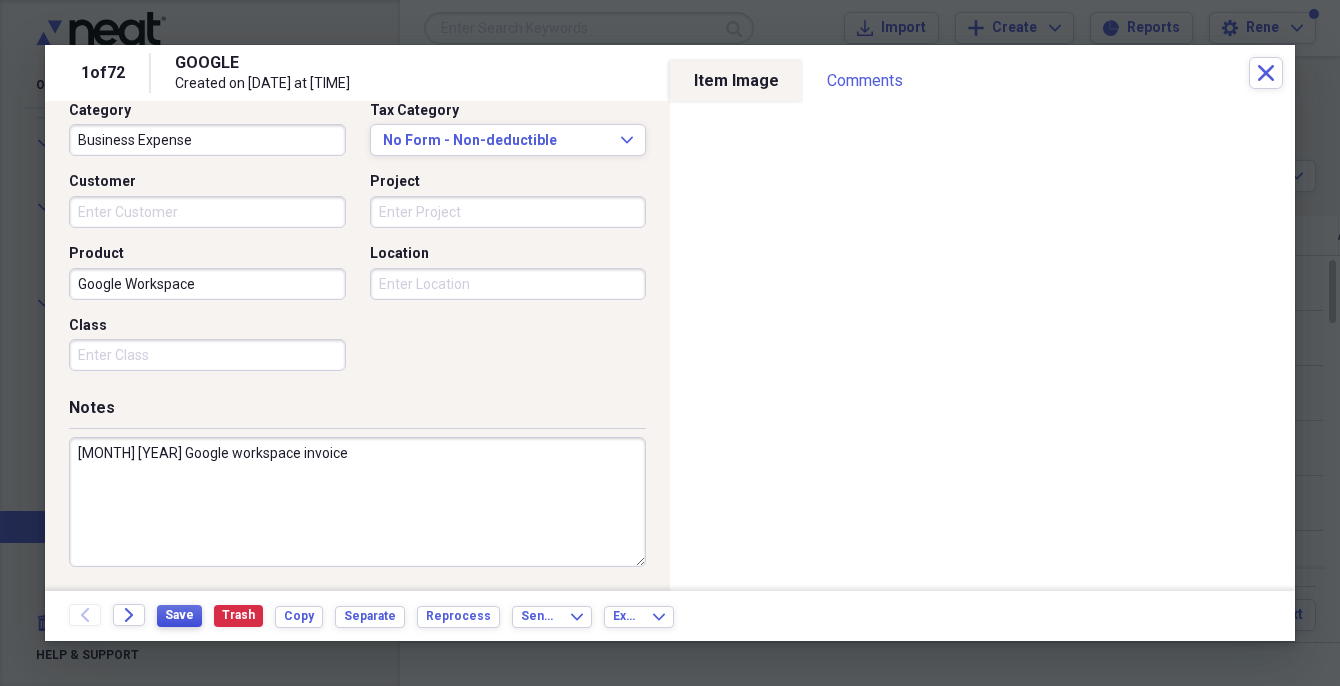 type on "[MONTH] [YEAR] Google workspace invoice" 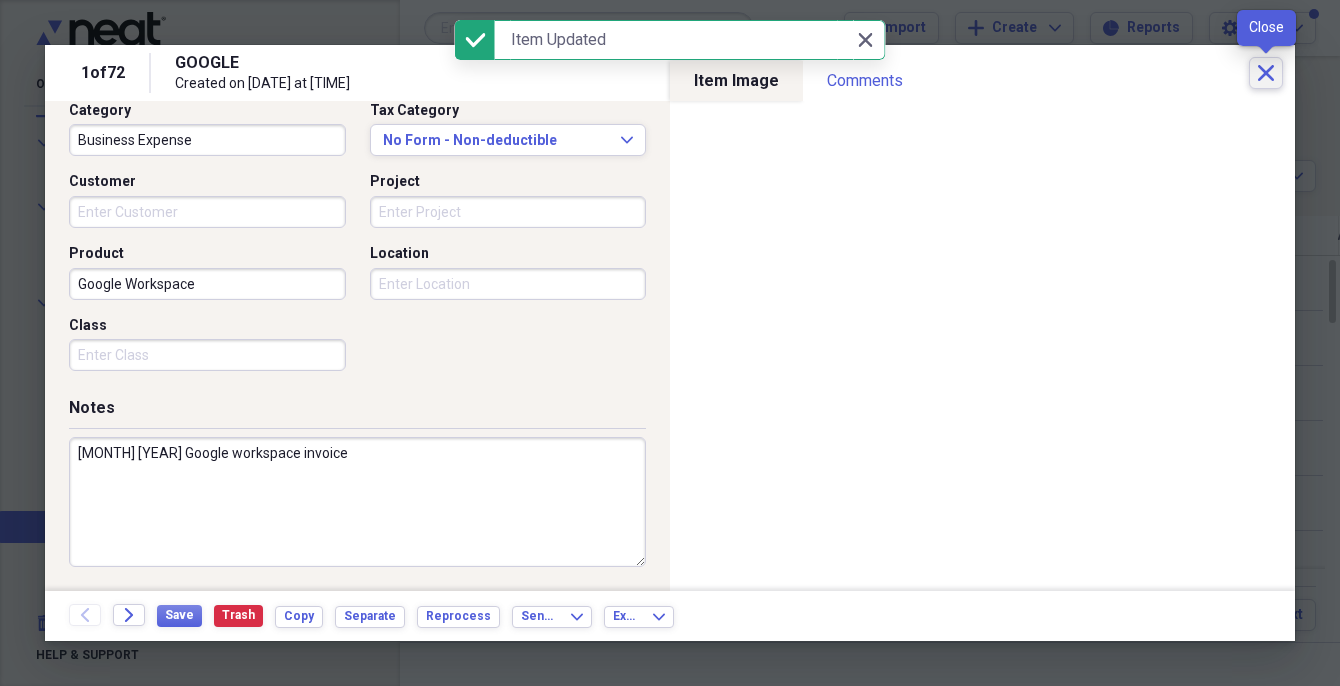 click on "Close" at bounding box center (1266, 73) 